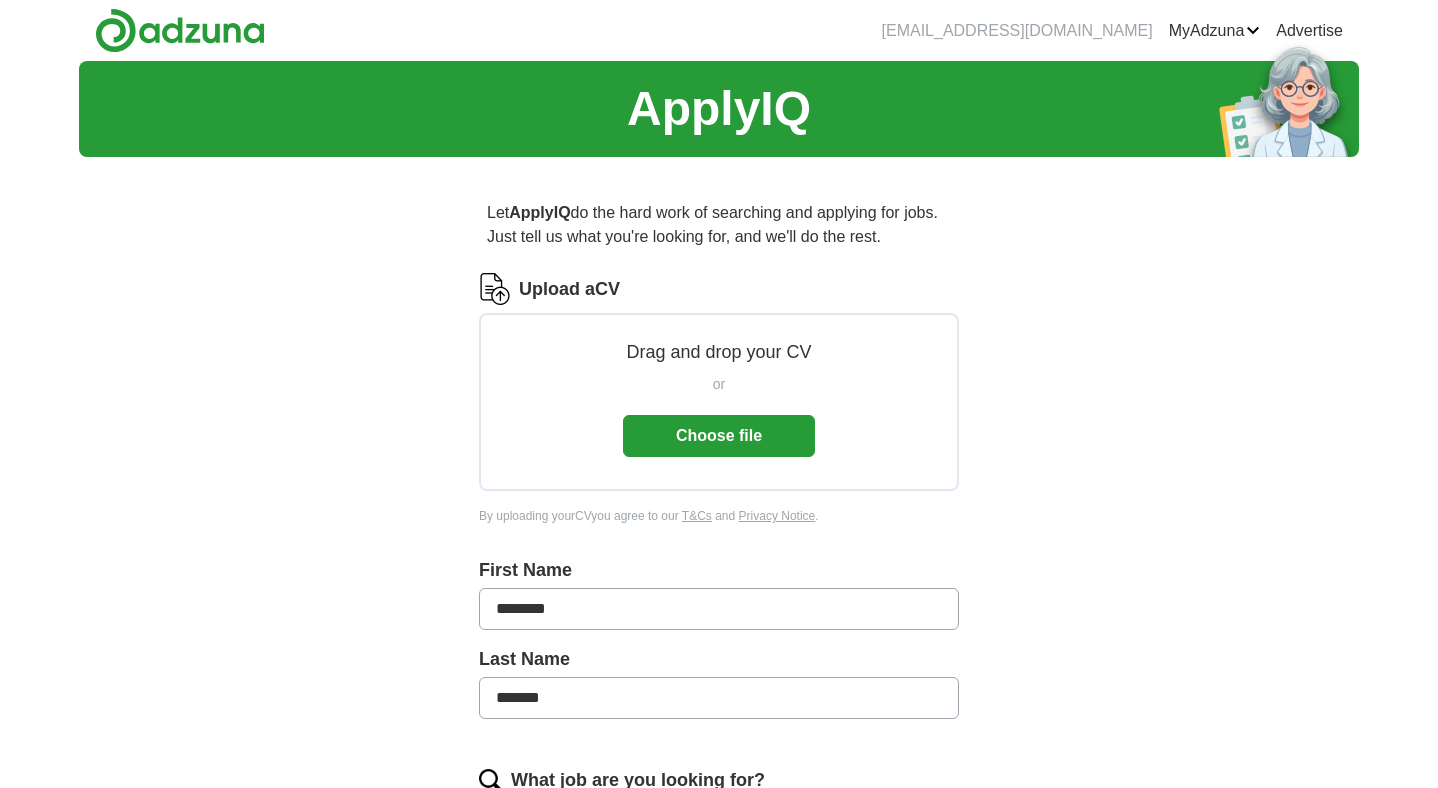 scroll, scrollTop: 0, scrollLeft: 0, axis: both 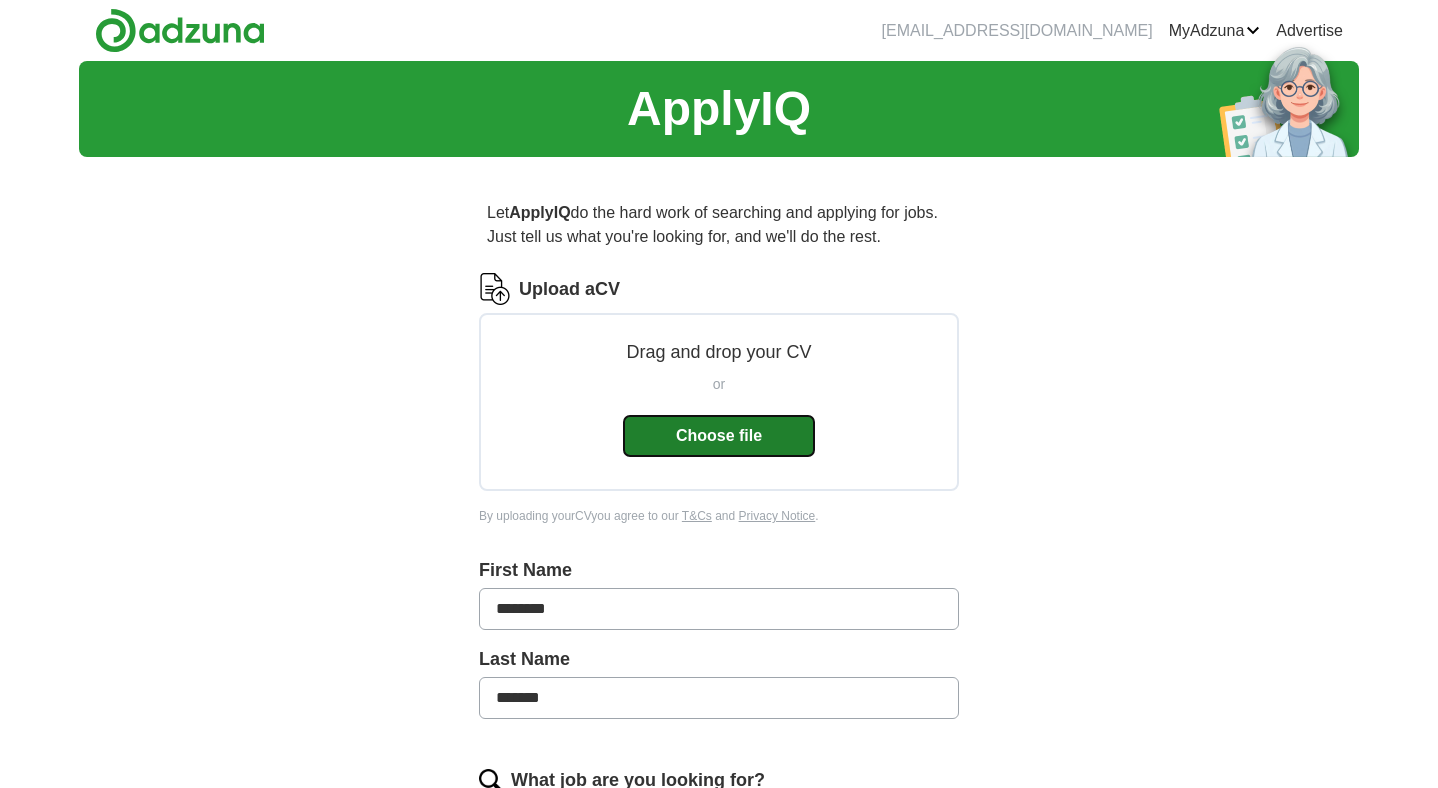click on "Choose file" at bounding box center (719, 436) 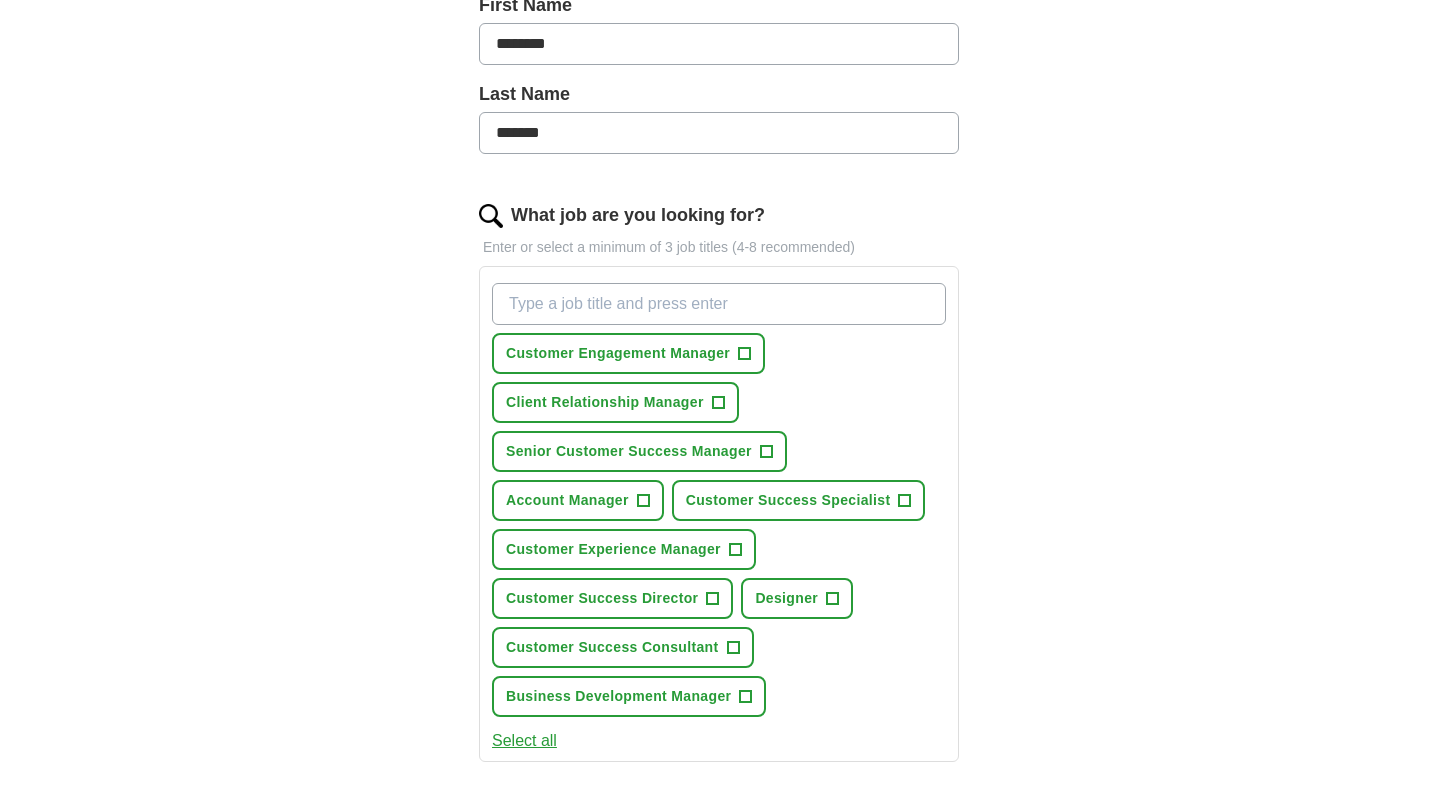 scroll, scrollTop: 486, scrollLeft: 0, axis: vertical 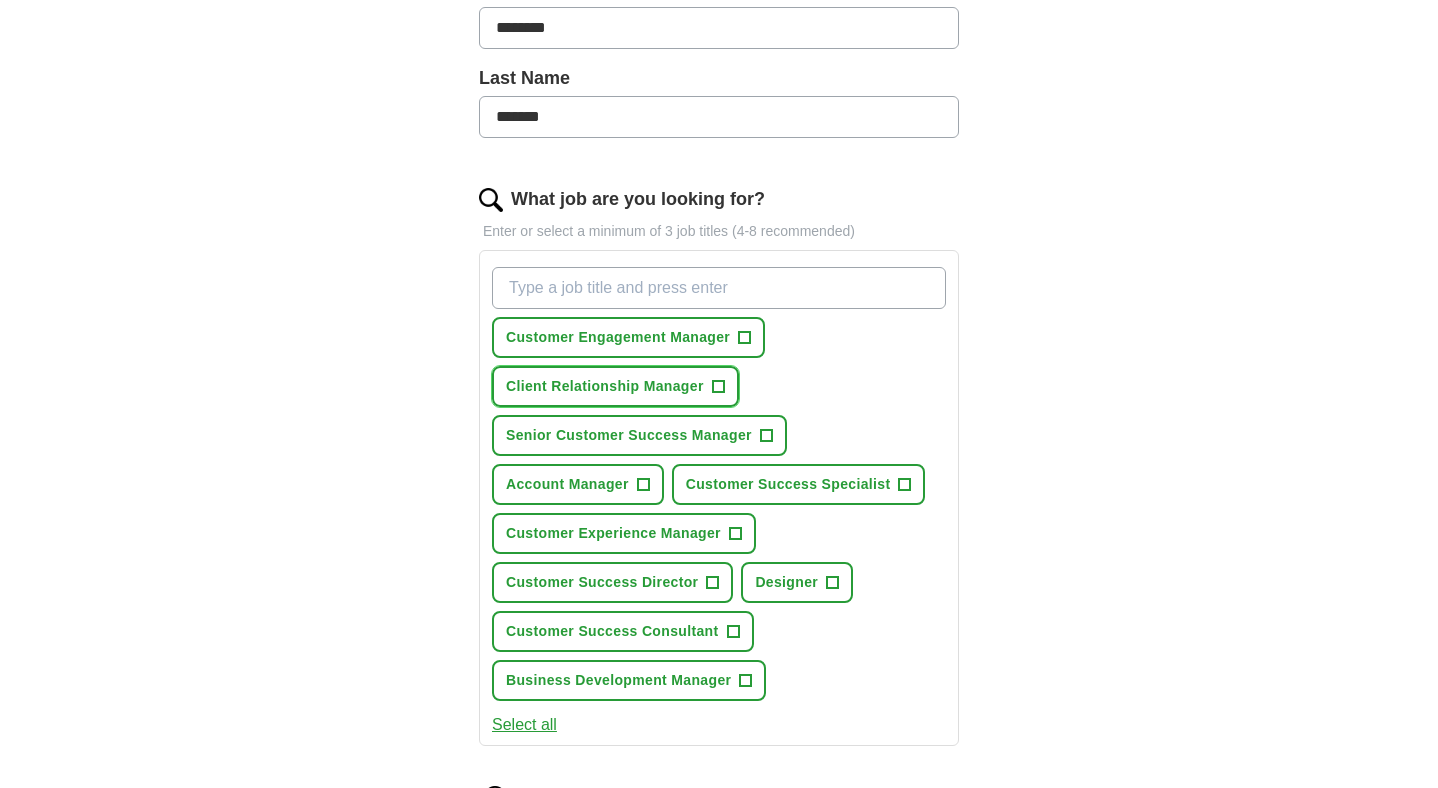 click on "+" at bounding box center (718, 387) 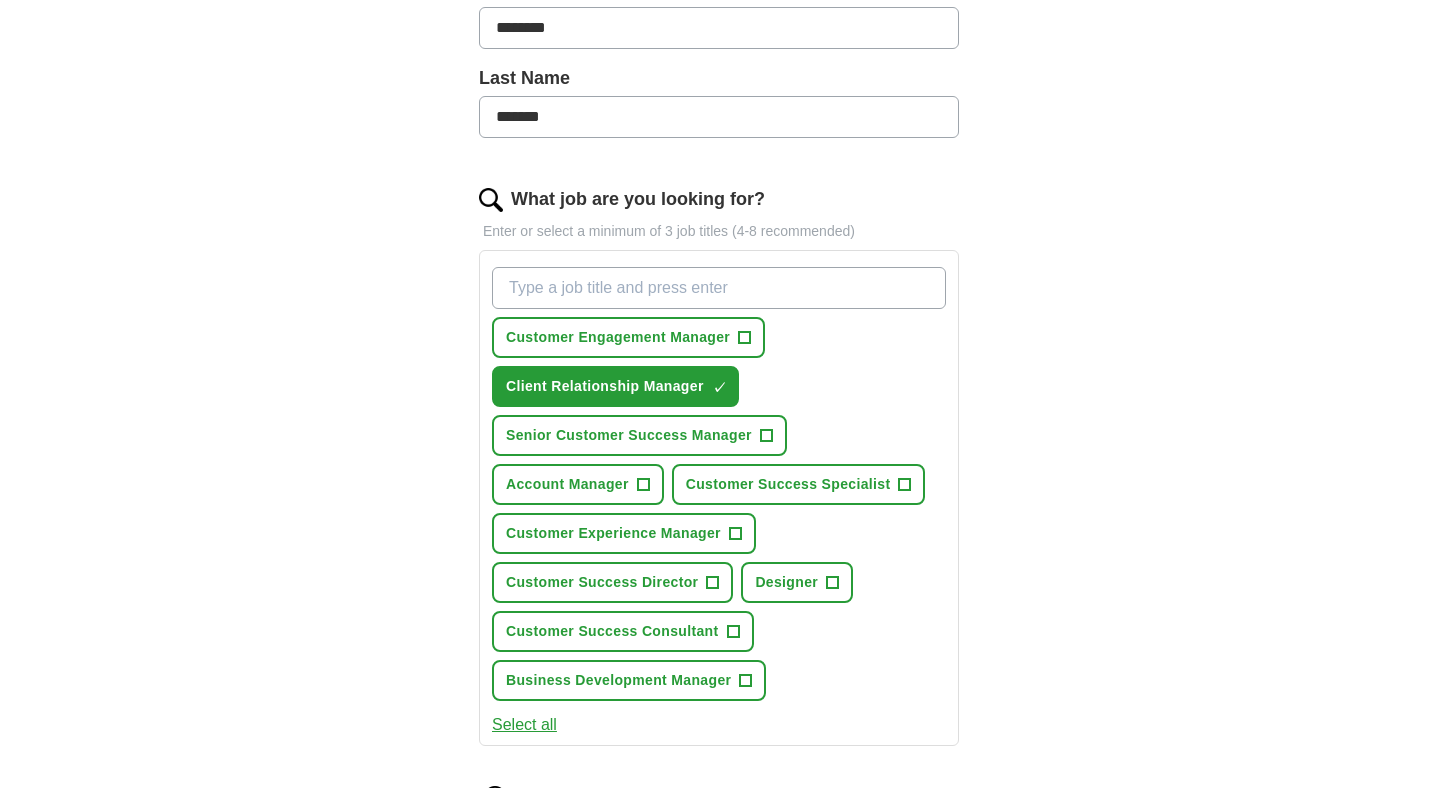 click on "What job are you looking for?" at bounding box center [719, 288] 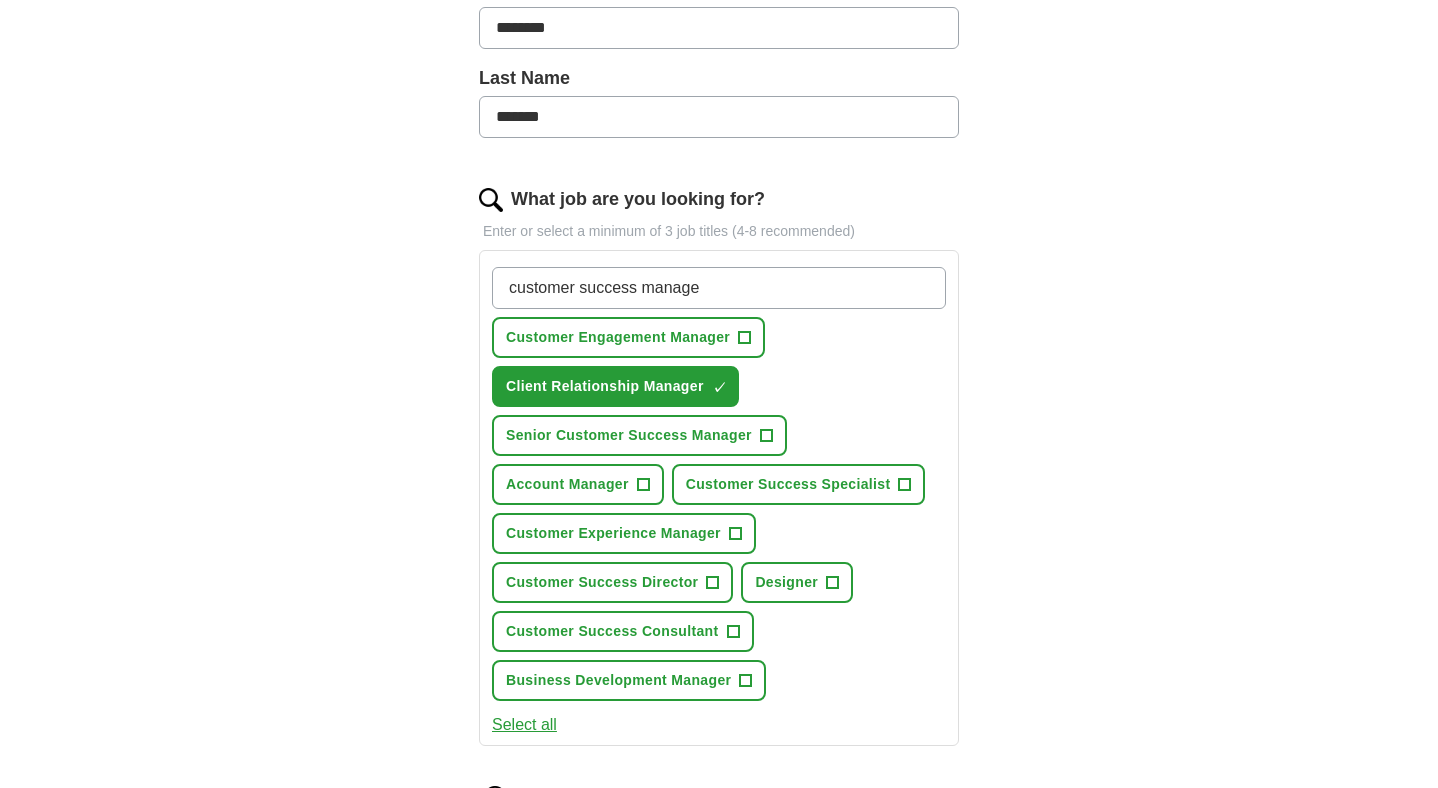 type on "customer success manager" 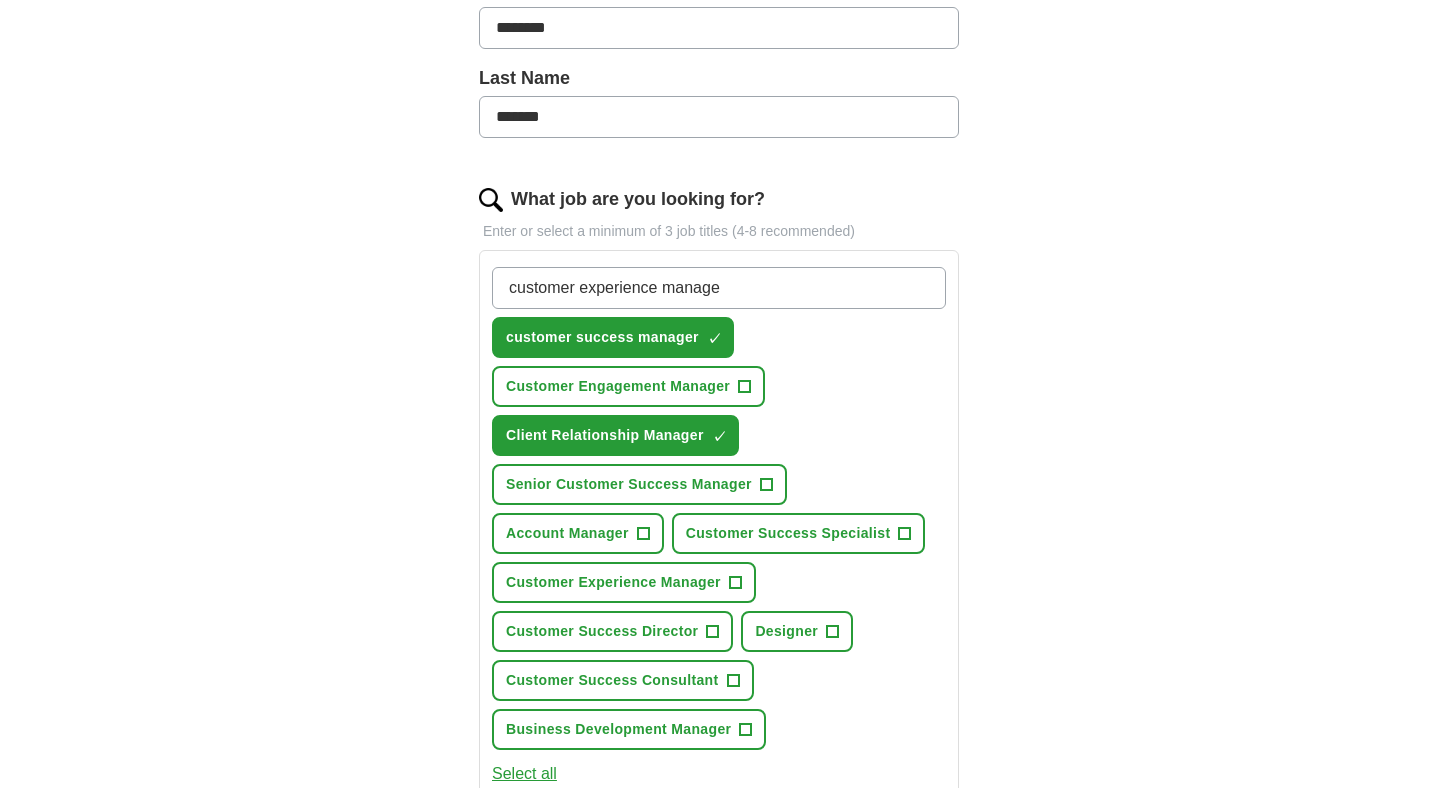 type on "customer experience manager" 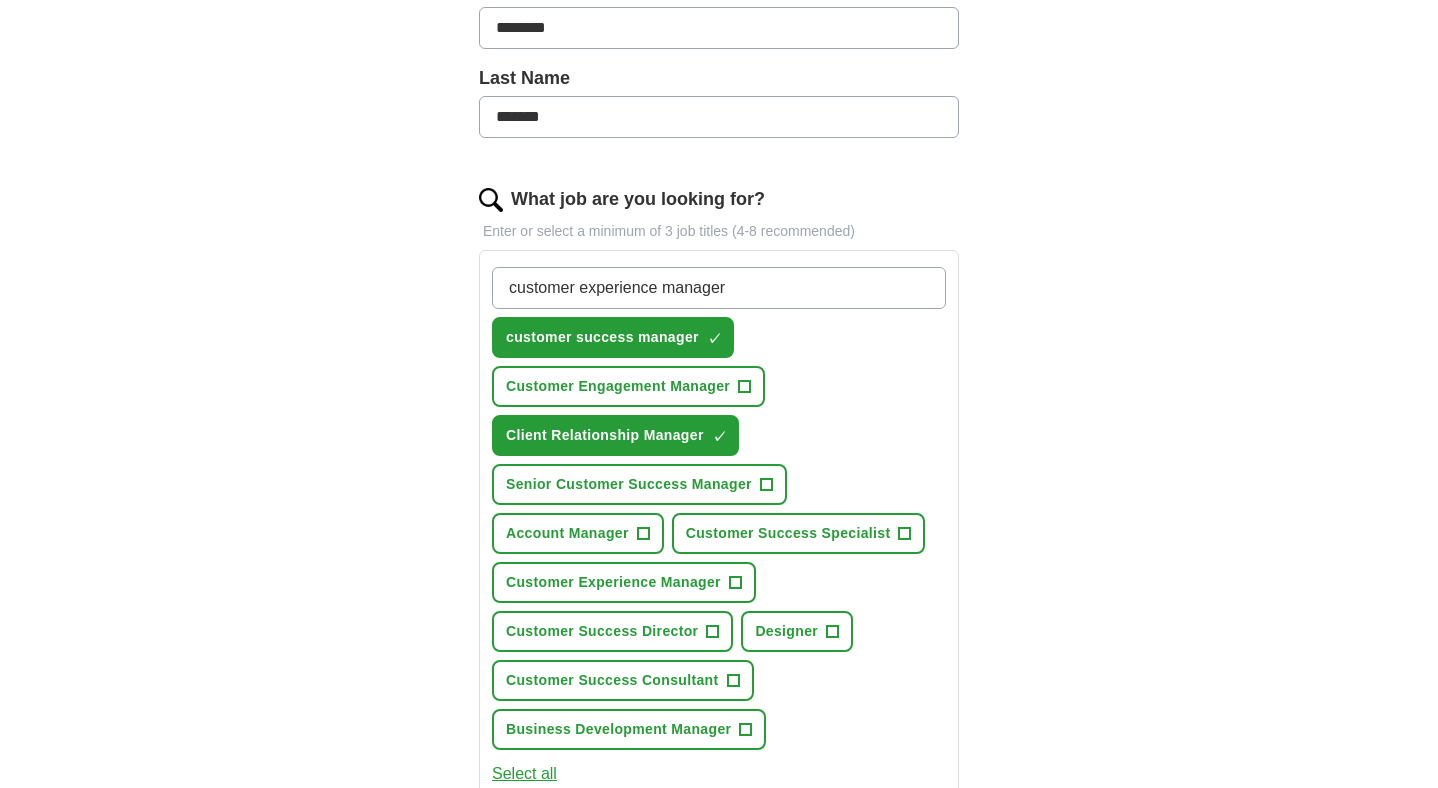 type 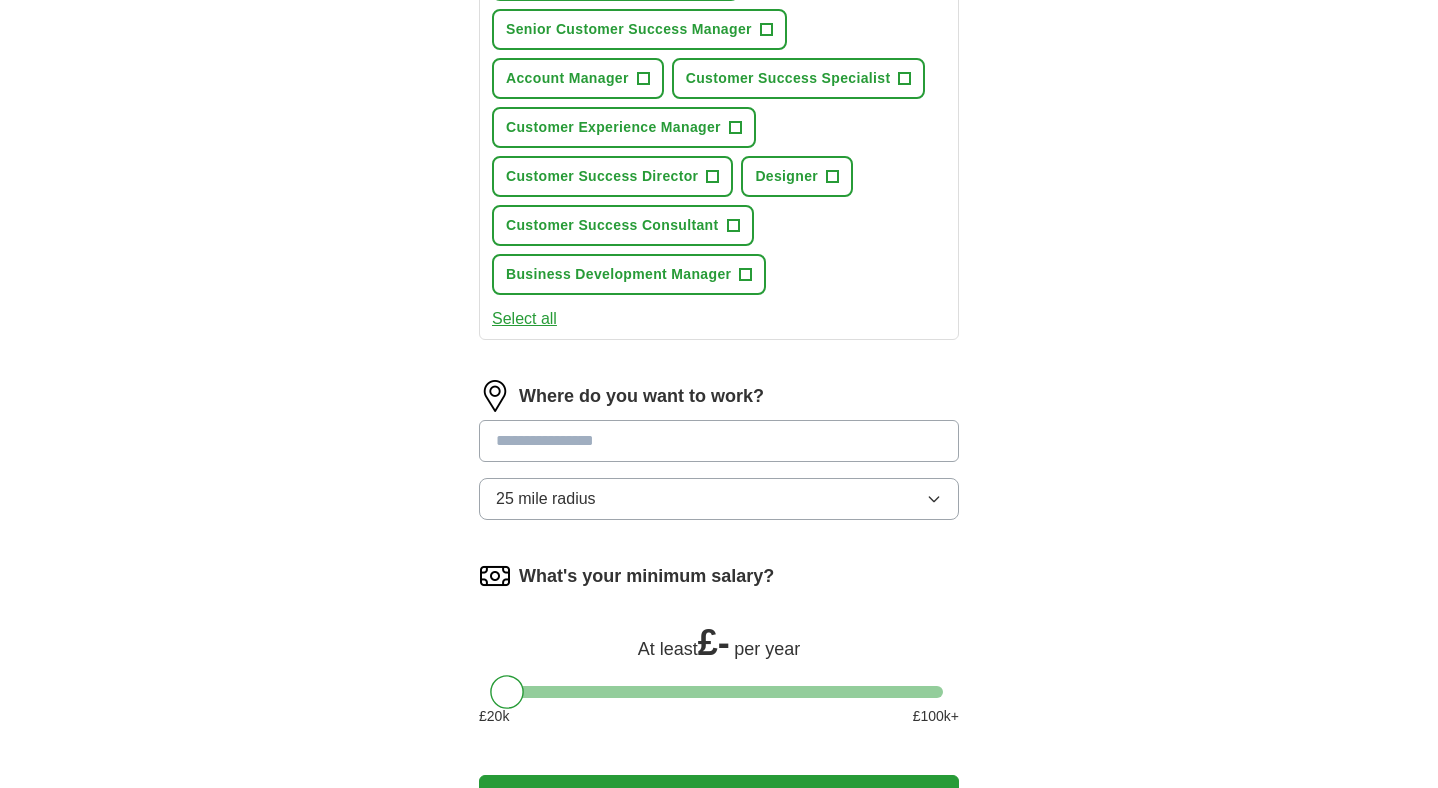 scroll, scrollTop: 1041, scrollLeft: 0, axis: vertical 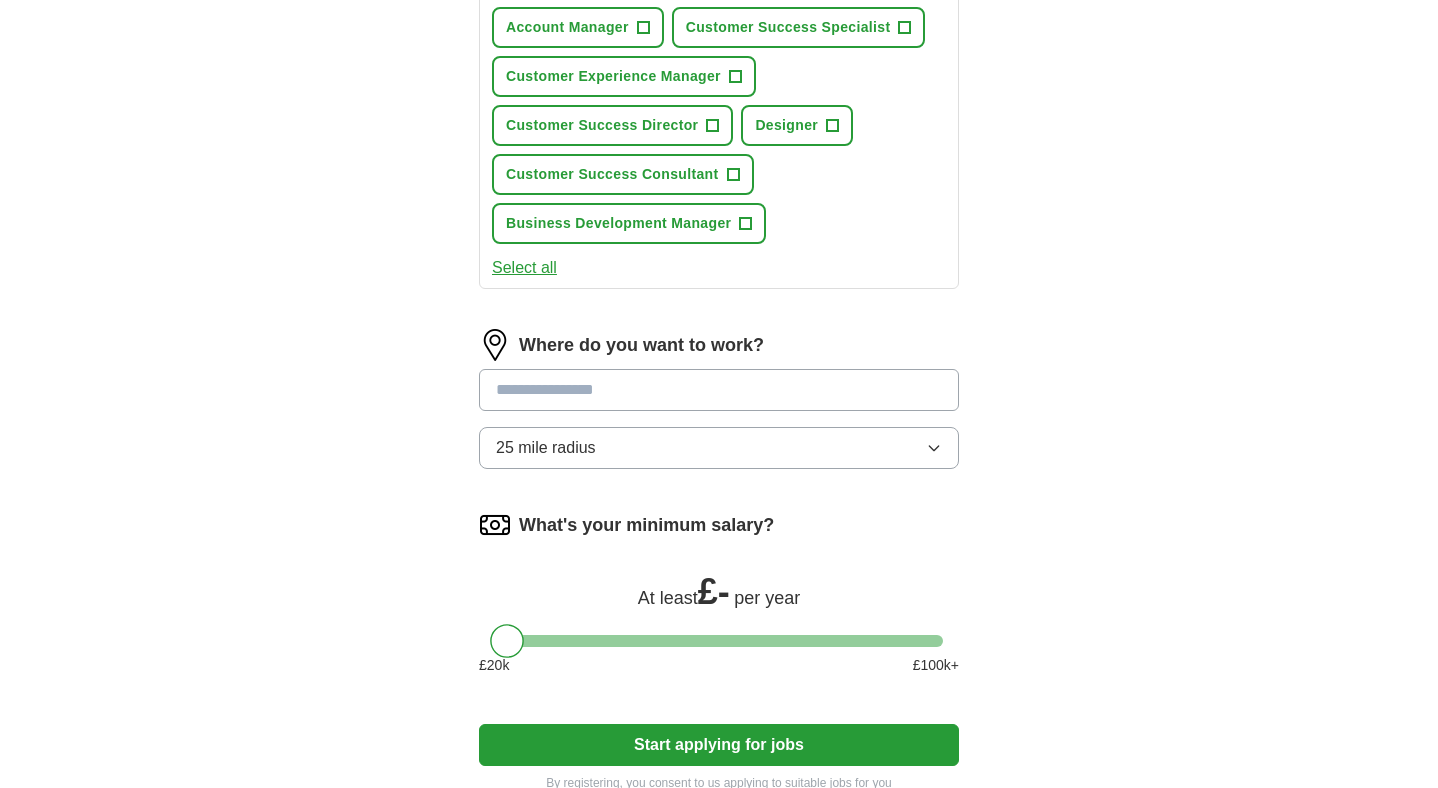 click at bounding box center [719, 390] 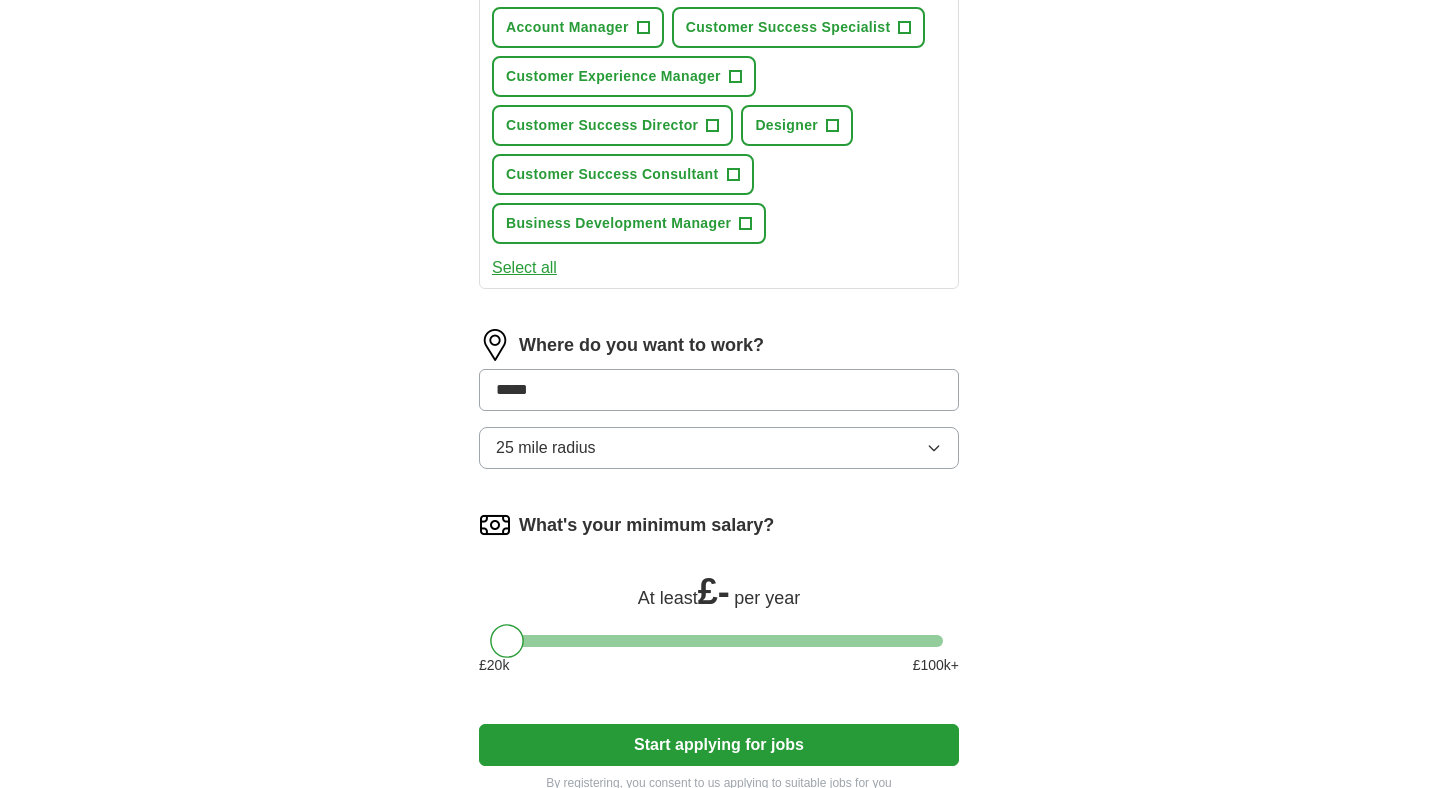 type on "******" 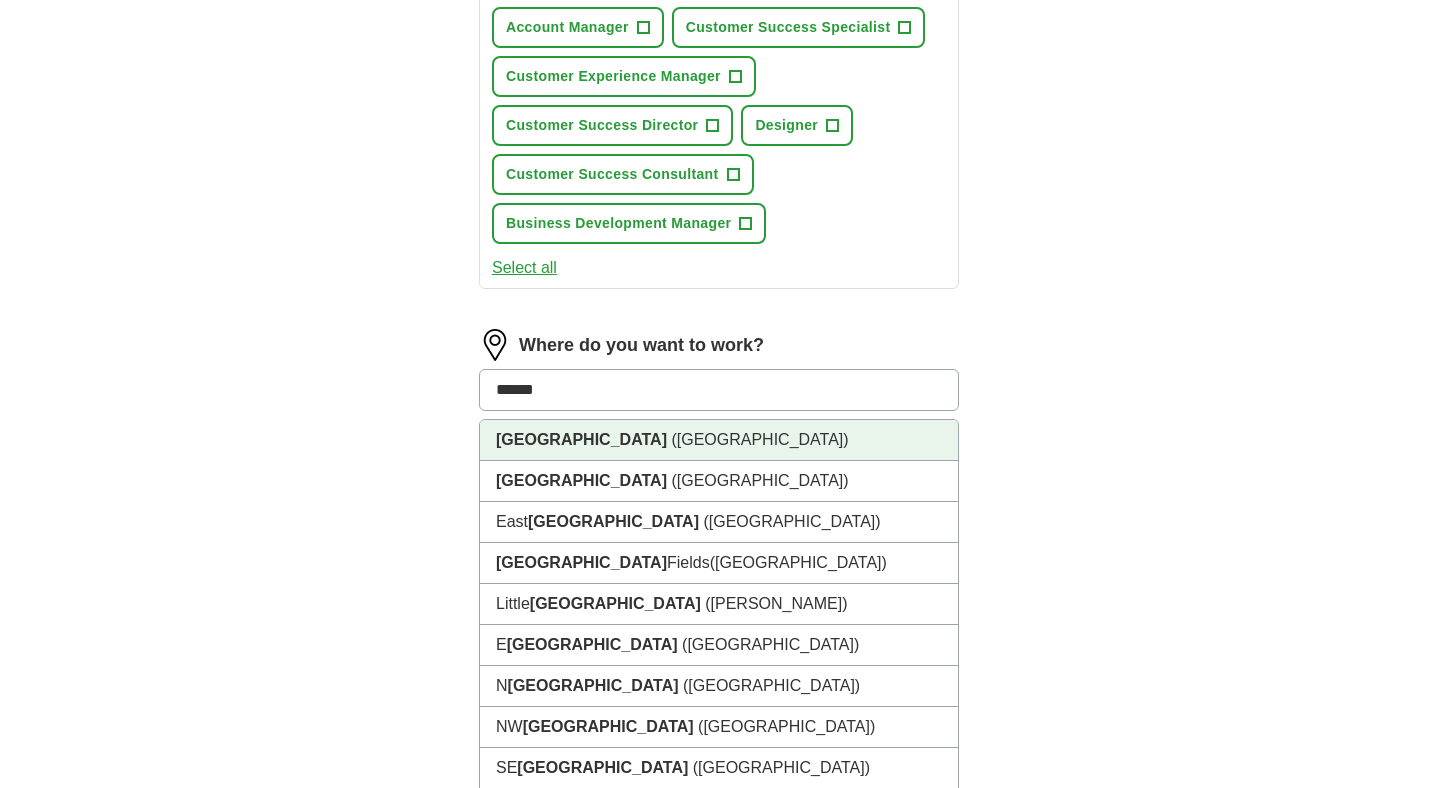 click on "[GEOGRAPHIC_DATA]   ([GEOGRAPHIC_DATA])" at bounding box center [719, 440] 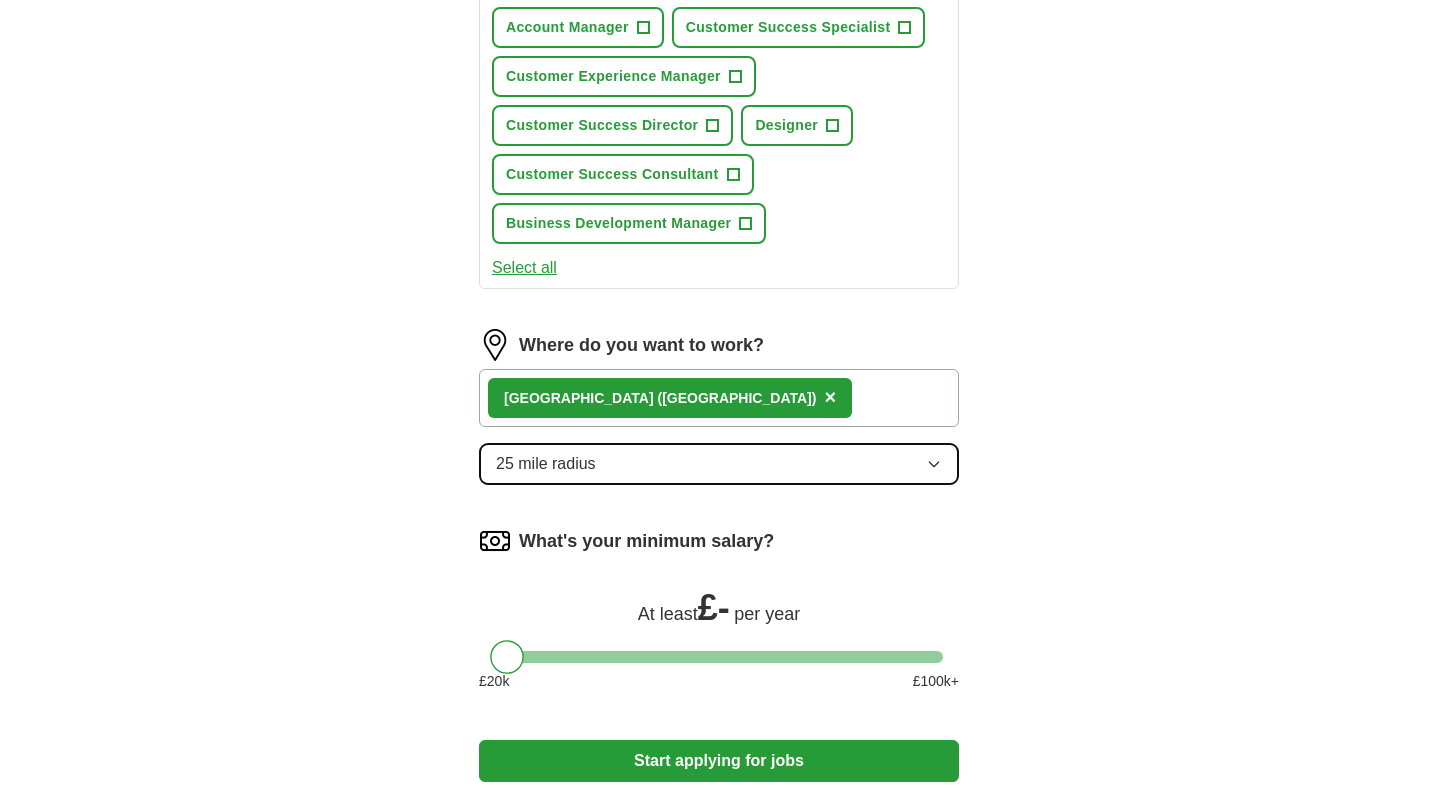 click 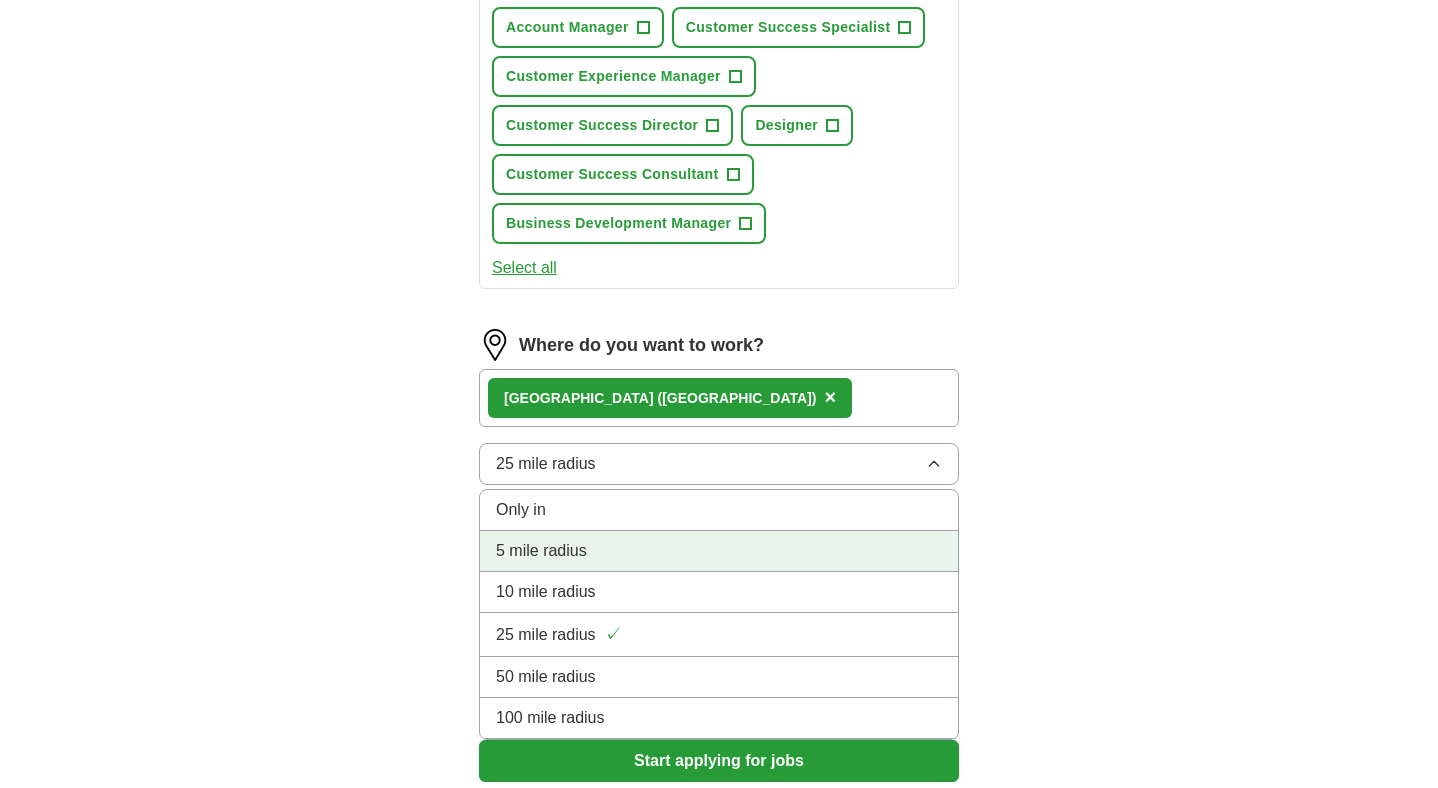 click on "5 mile radius" at bounding box center (719, 551) 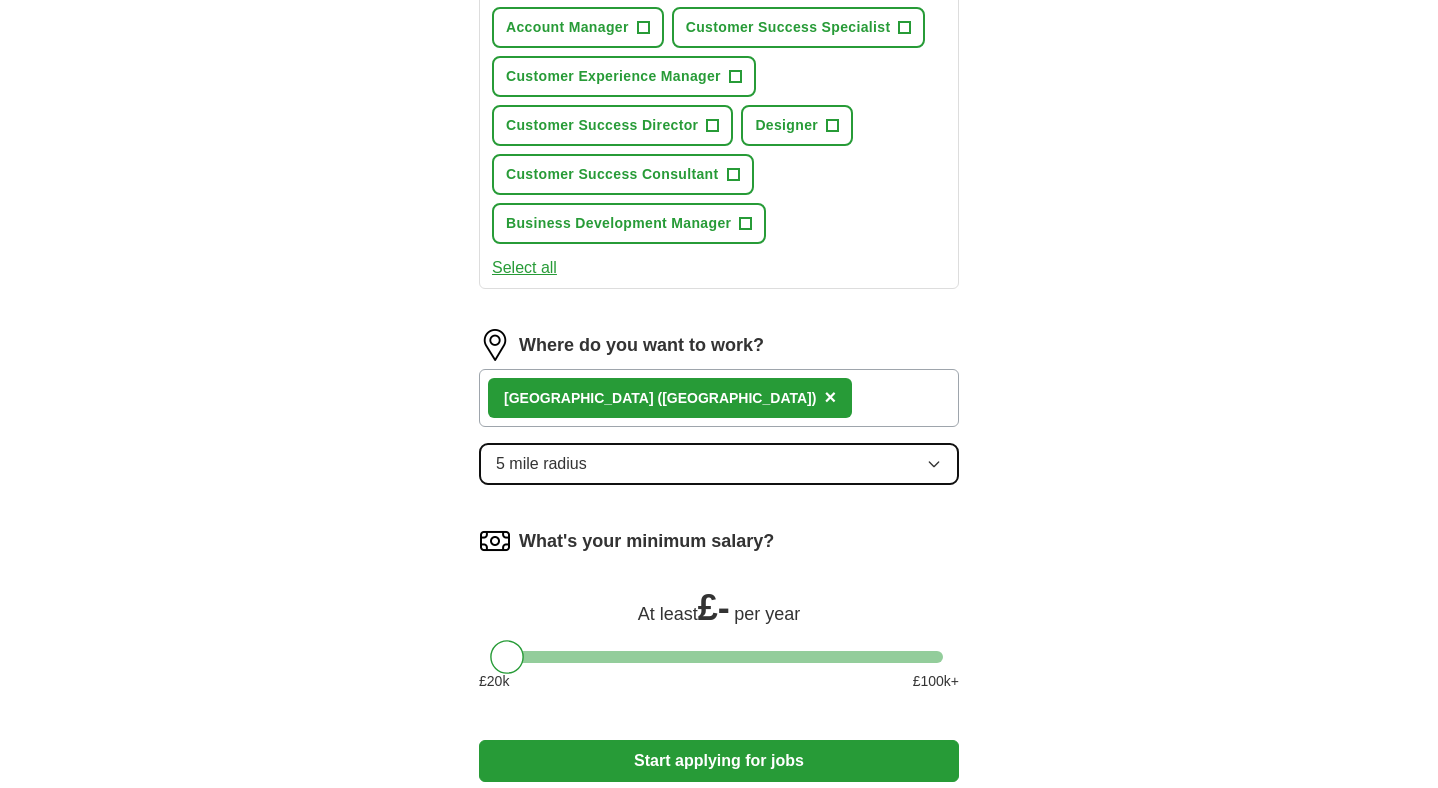 click on "5 mile radius" at bounding box center [719, 464] 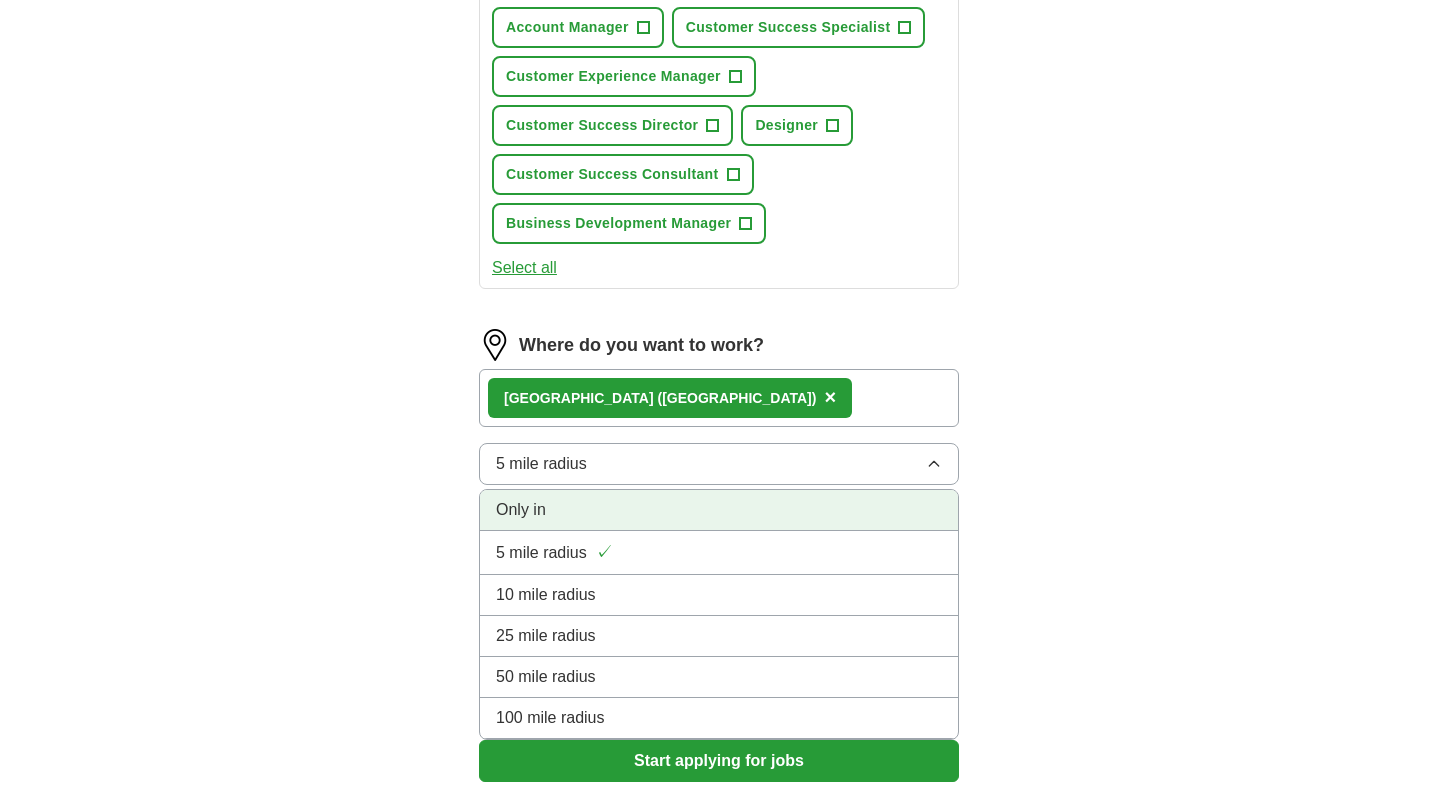 click on "Only in" at bounding box center [719, 510] 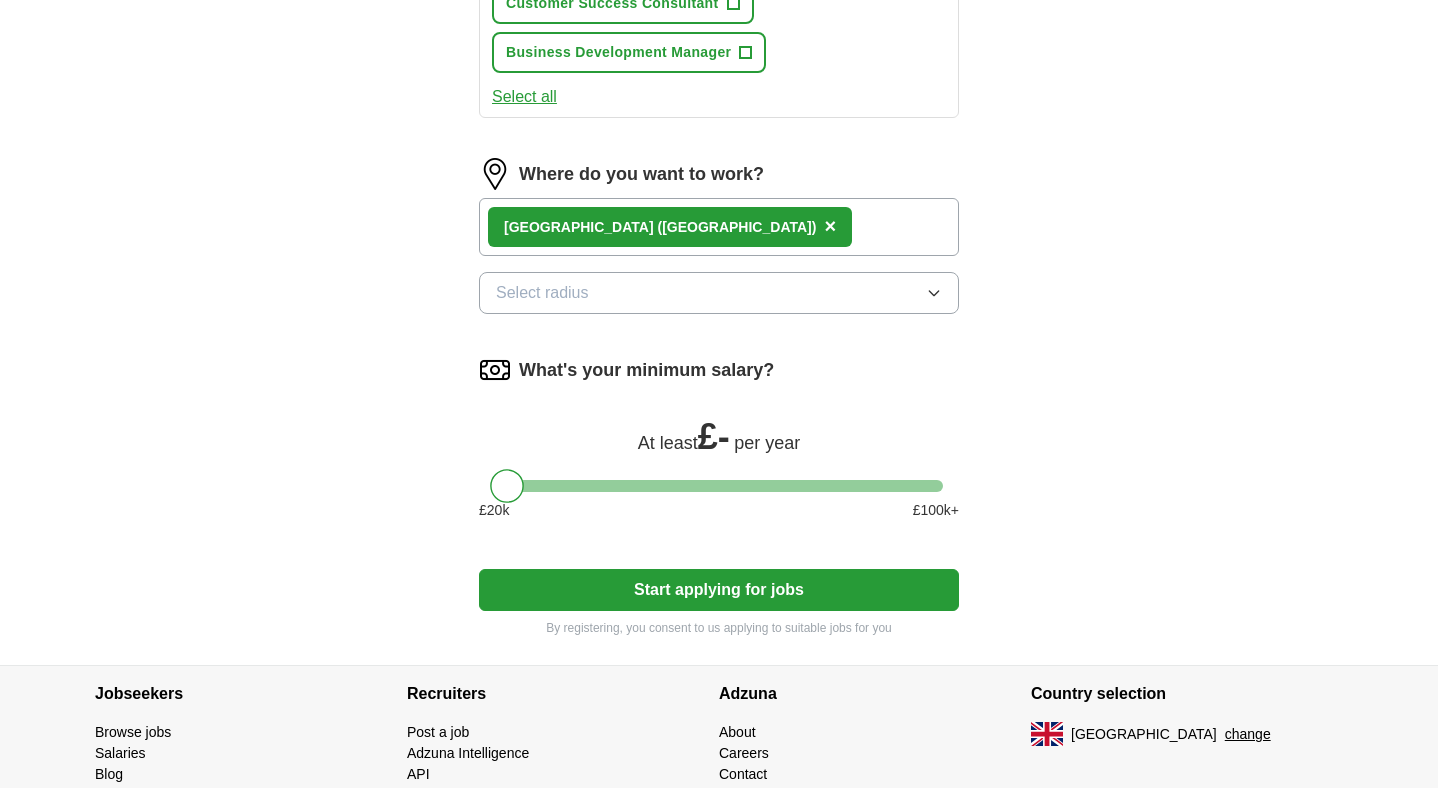 scroll, scrollTop: 1215, scrollLeft: 0, axis: vertical 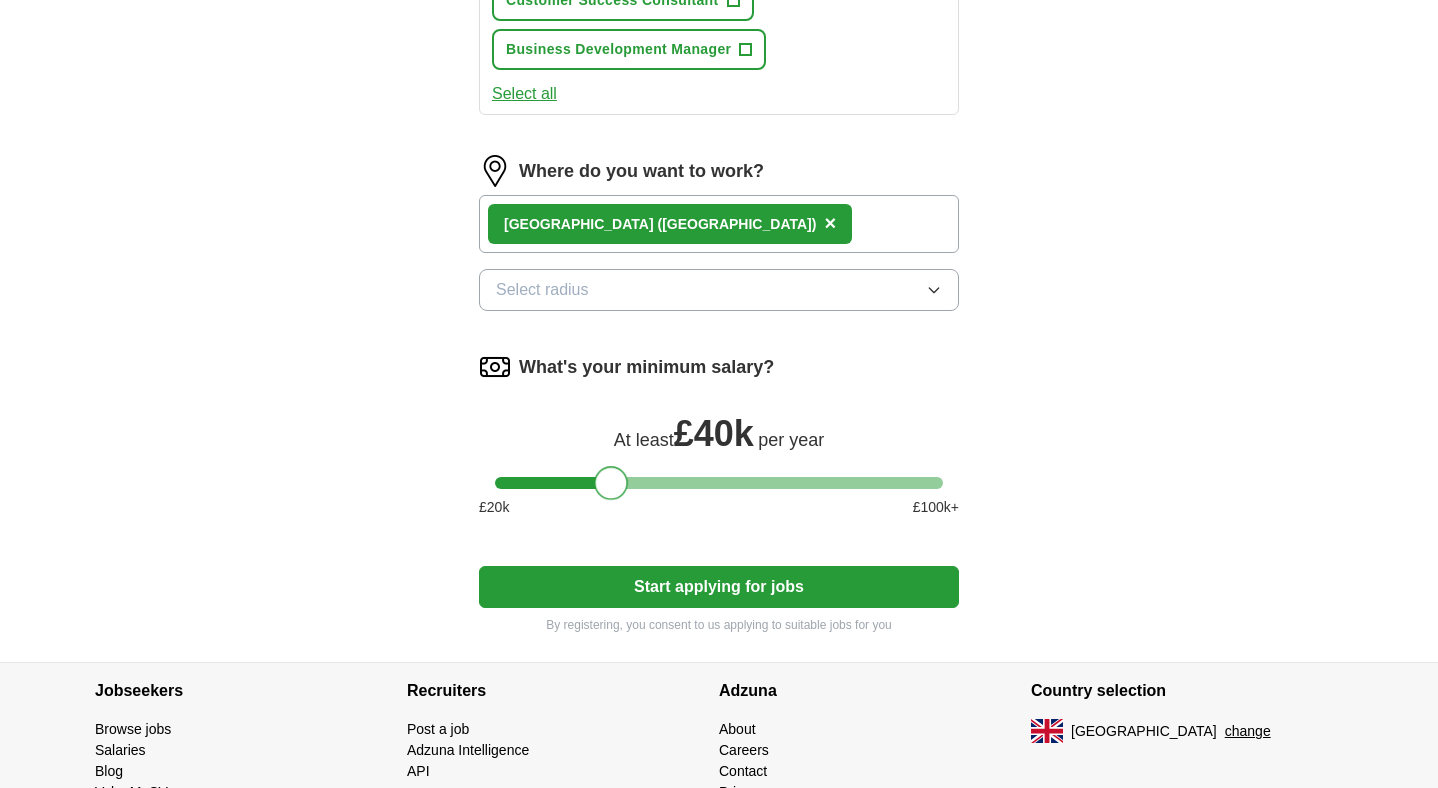drag, startPoint x: 506, startPoint y: 482, endPoint x: 609, endPoint y: 482, distance: 103 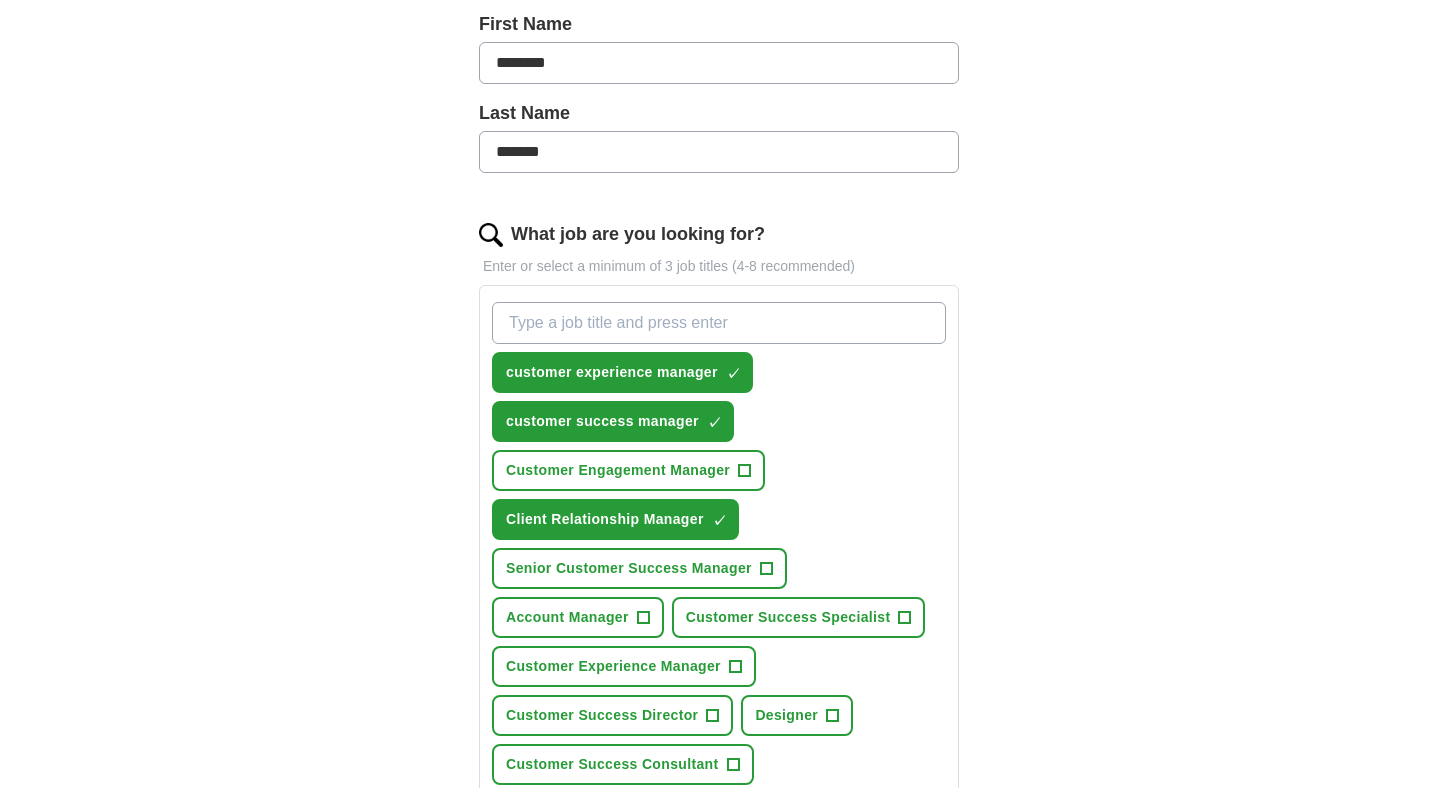 scroll, scrollTop: 462, scrollLeft: 0, axis: vertical 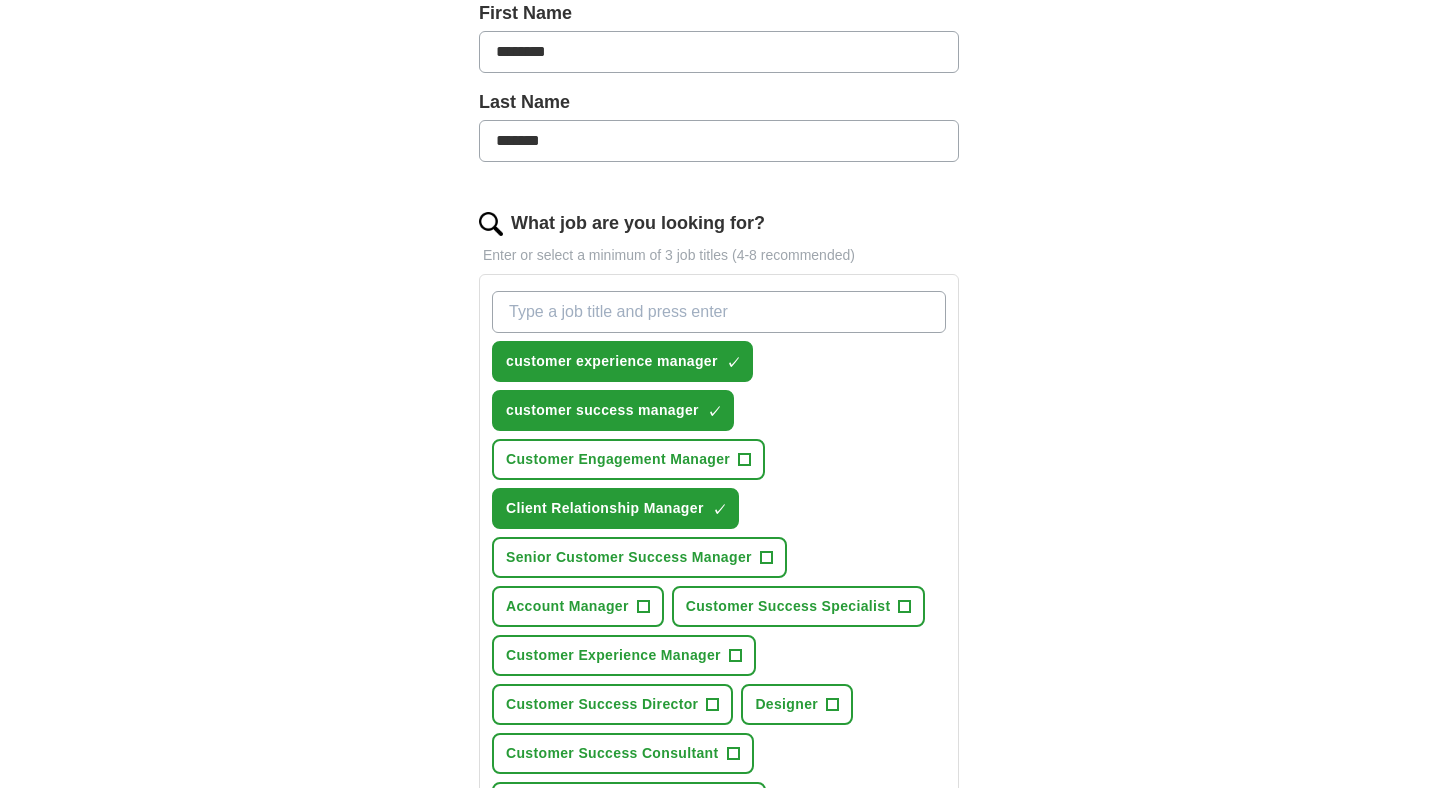 click on "What job are you looking for?" at bounding box center [719, 312] 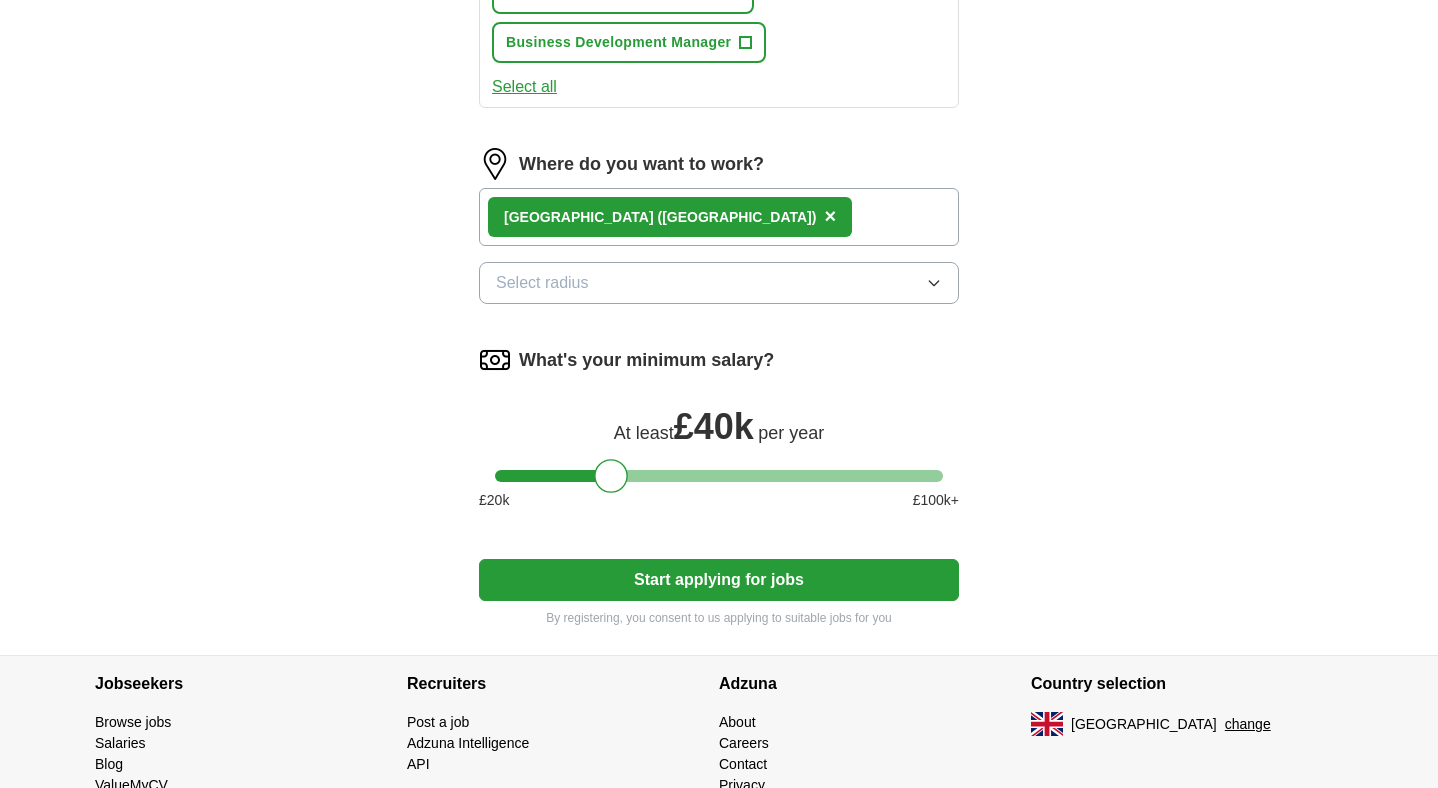 scroll, scrollTop: 1291, scrollLeft: 0, axis: vertical 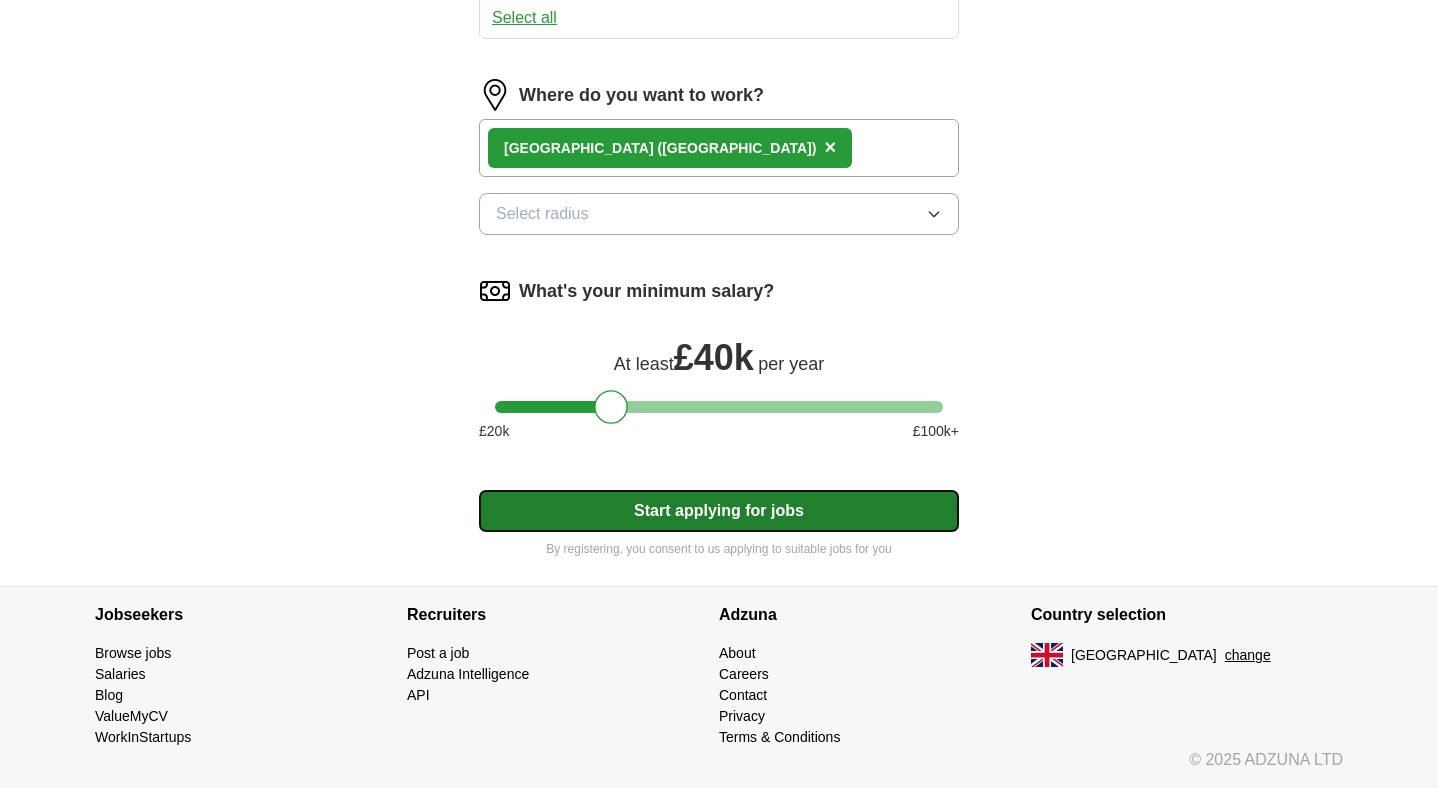 click on "Start applying for jobs" at bounding box center (719, 511) 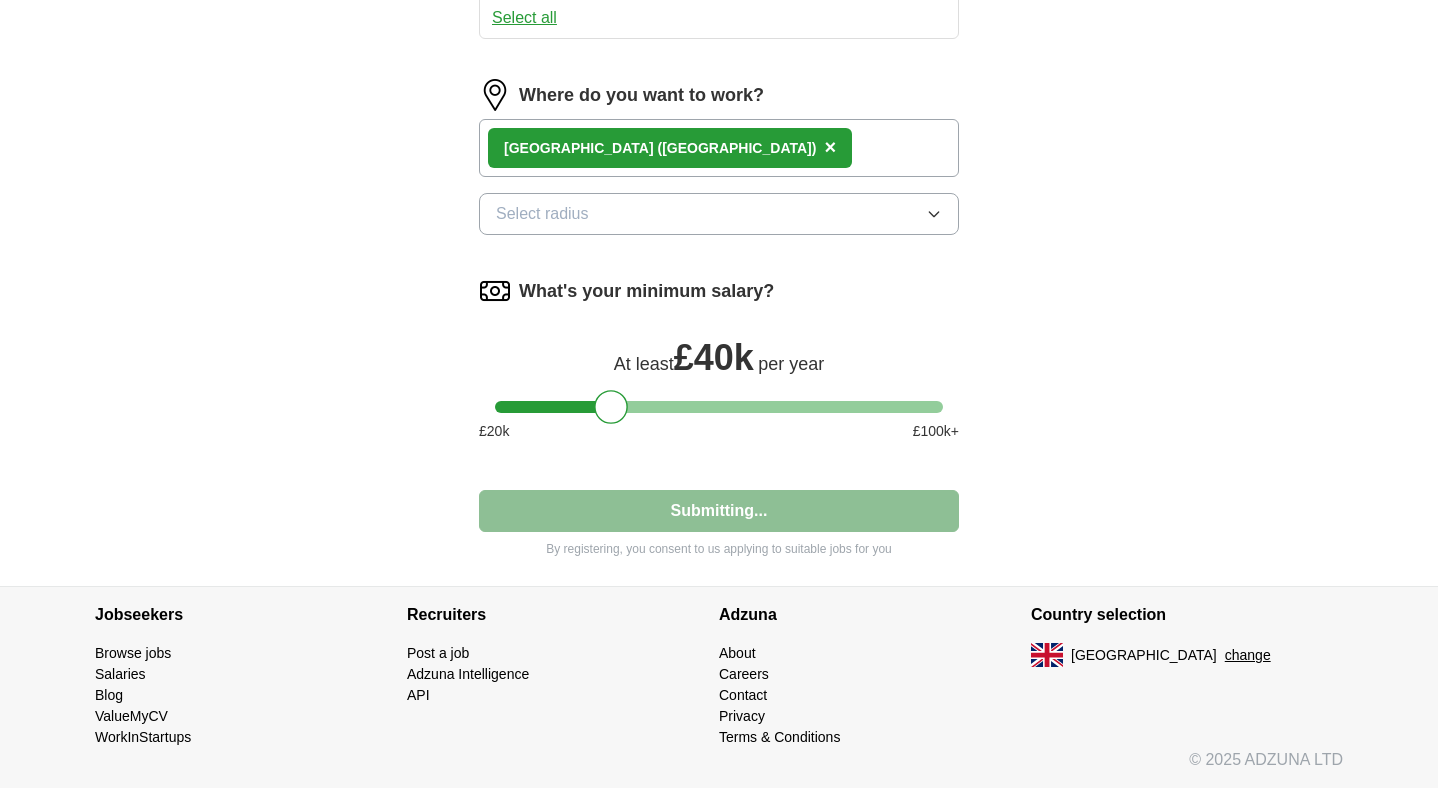 select on "**" 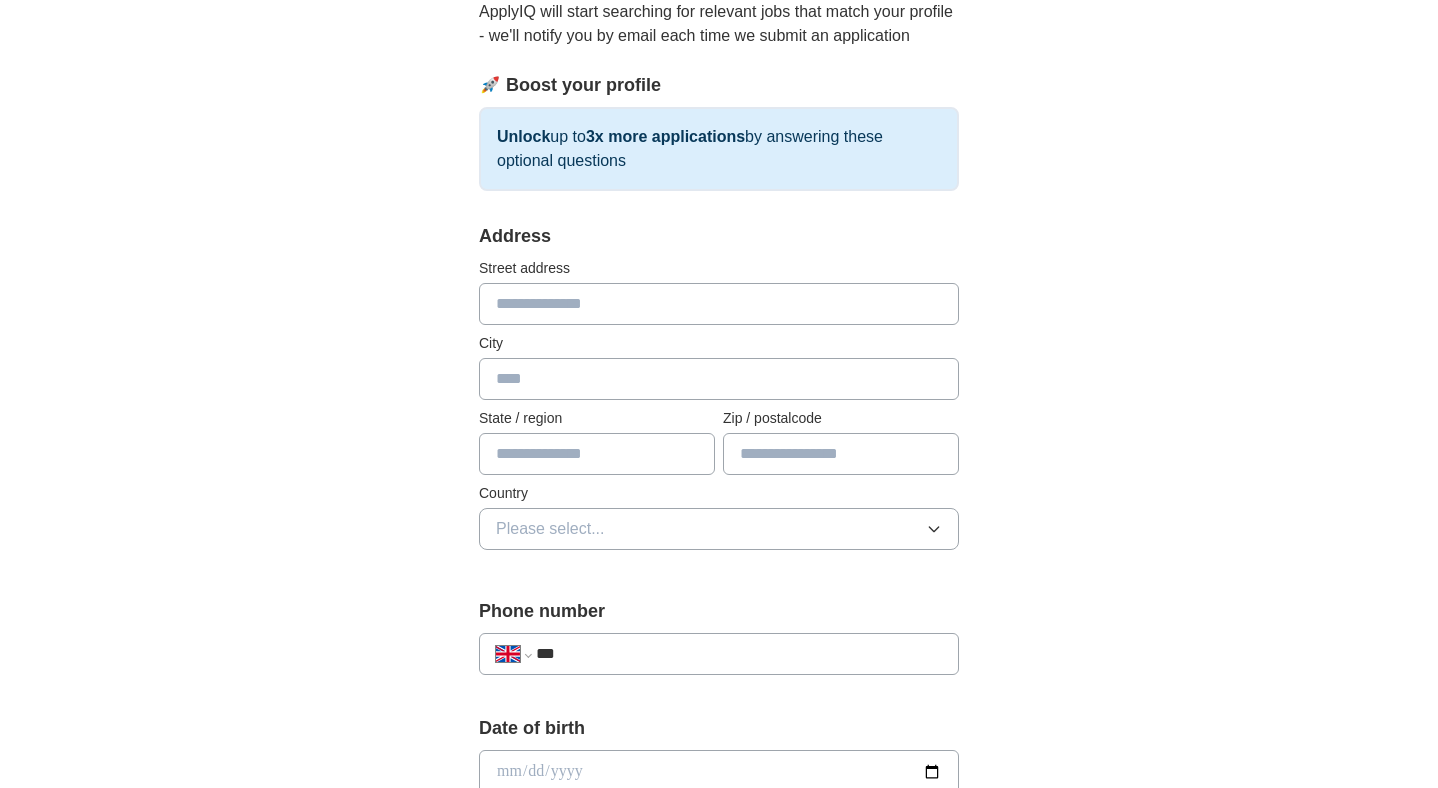 scroll, scrollTop: 301, scrollLeft: 0, axis: vertical 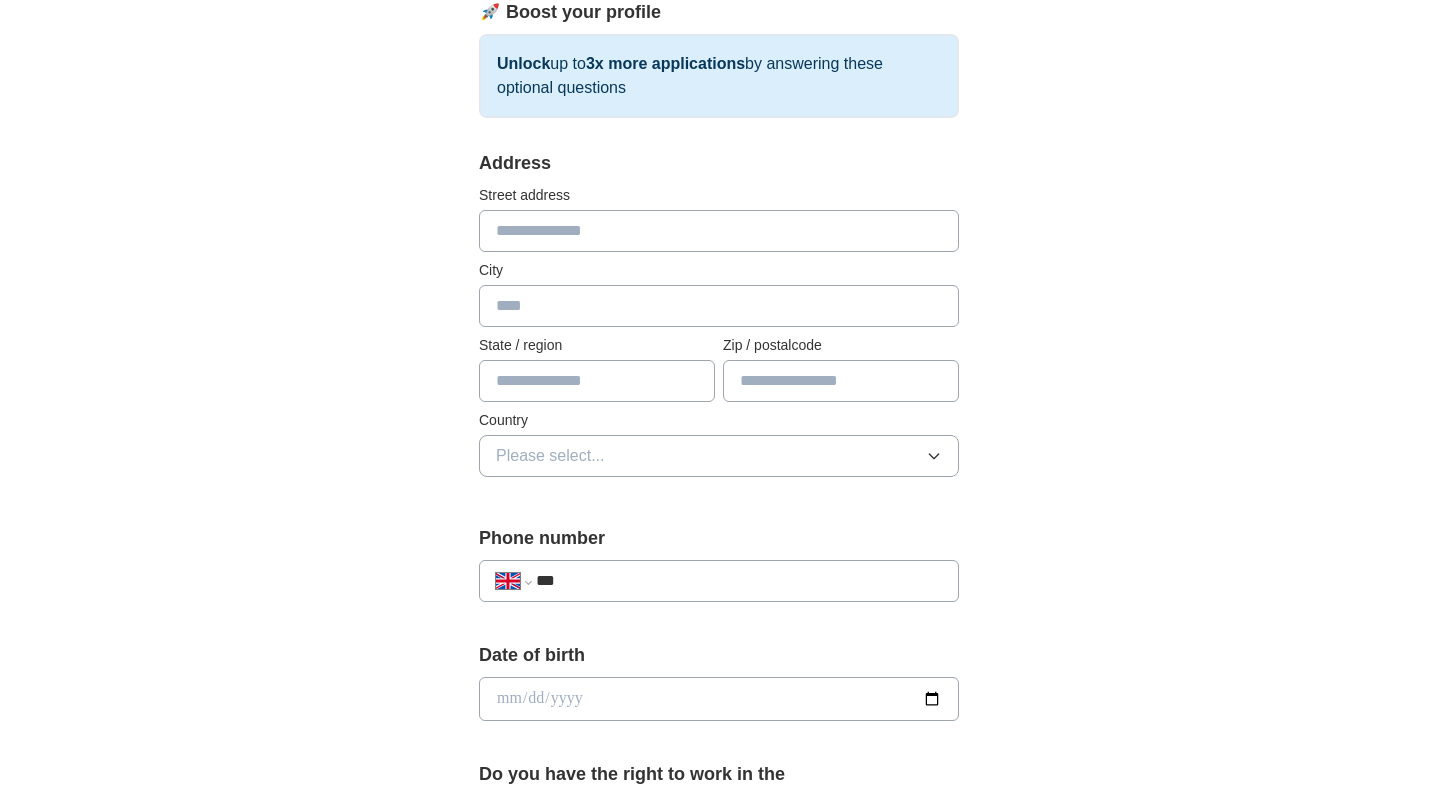 click at bounding box center [719, 231] 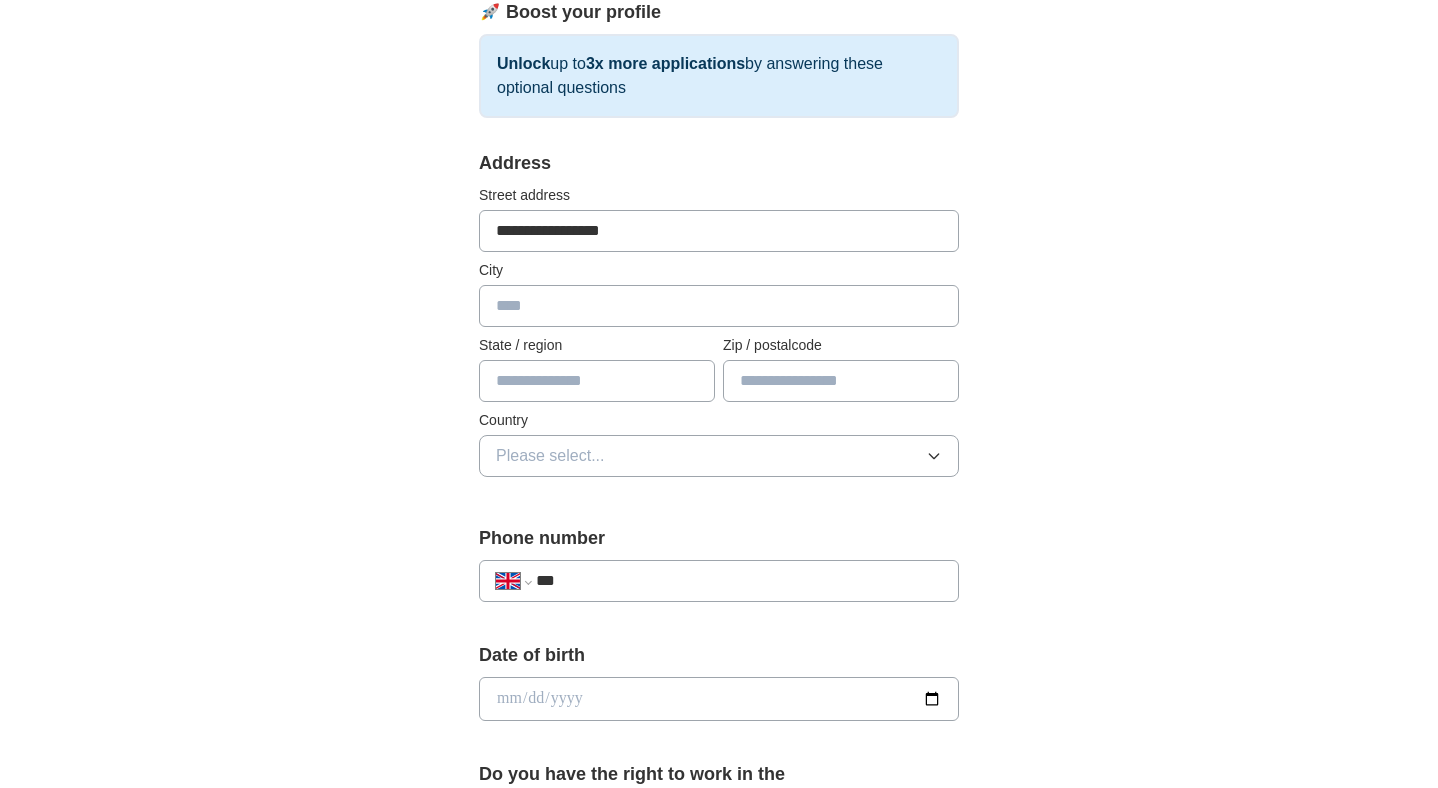 type on "*********" 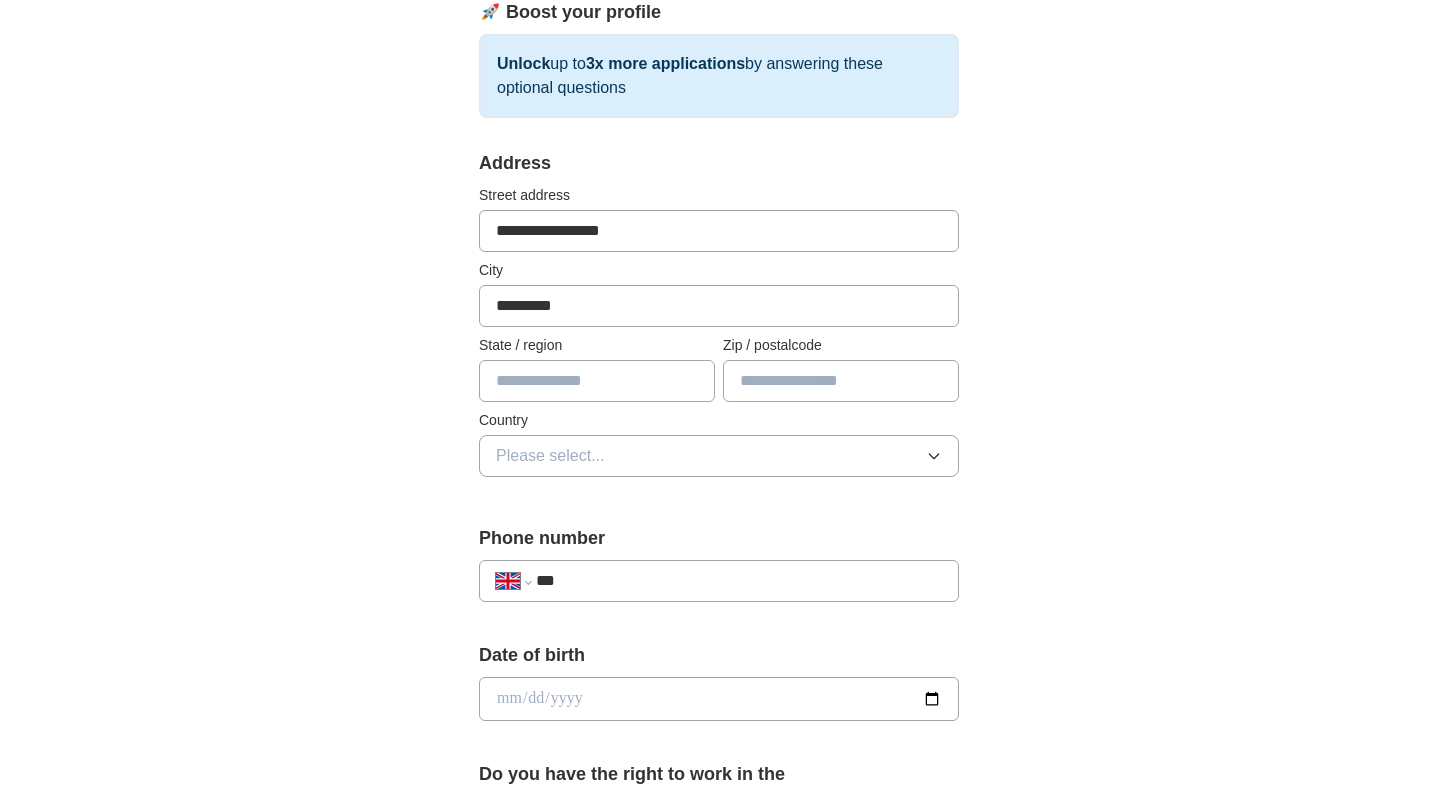 type on "******" 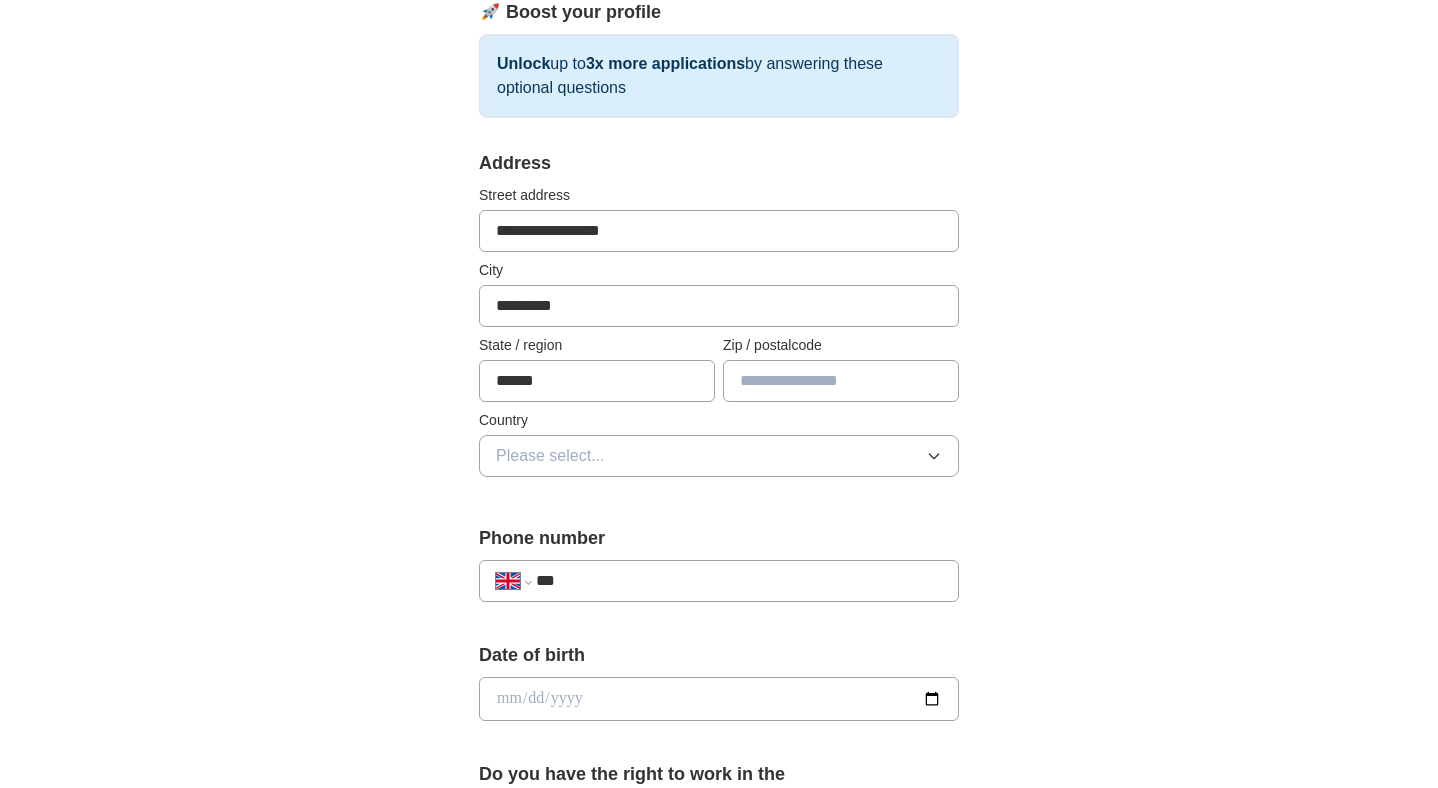 type on "********" 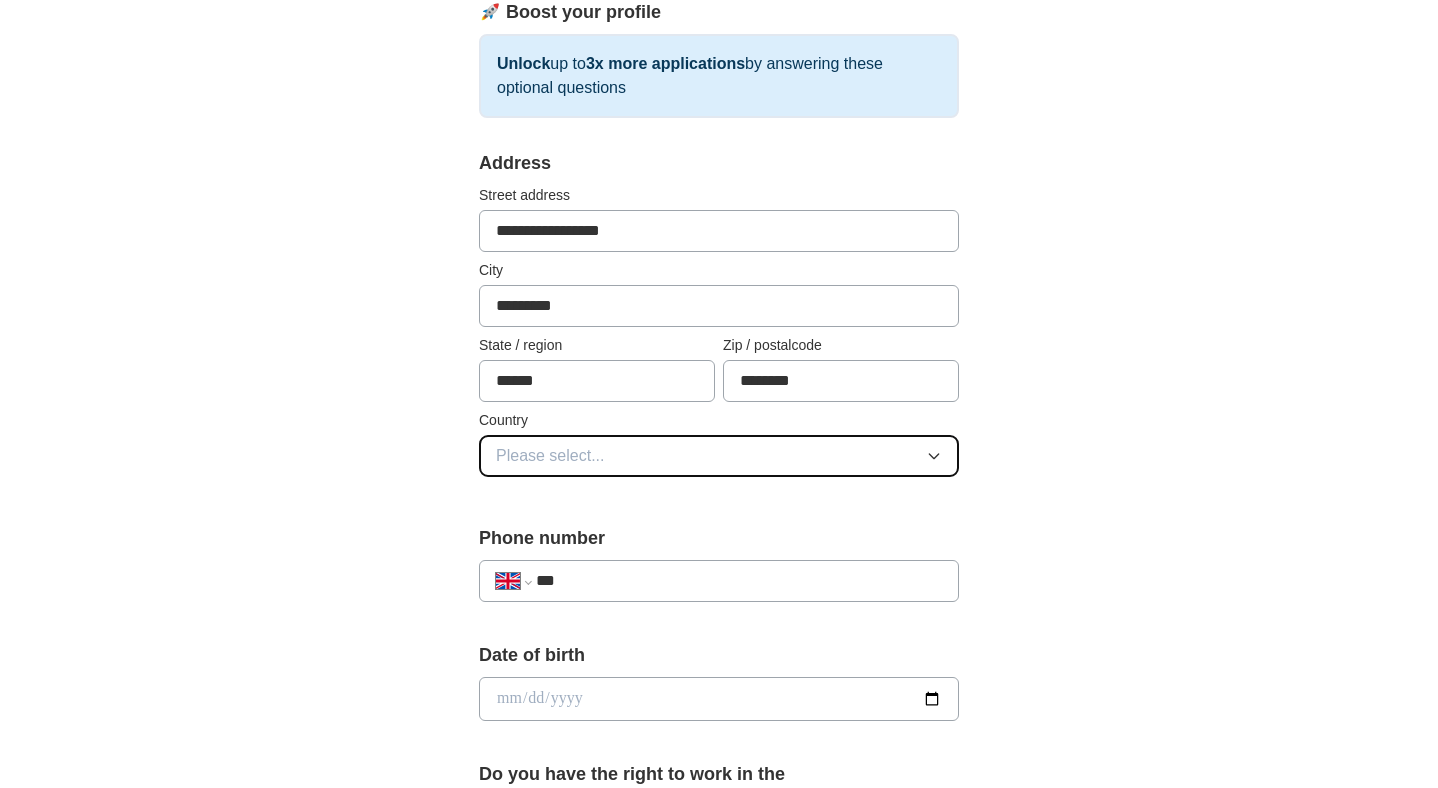 click on "Please select..." at bounding box center [719, 456] 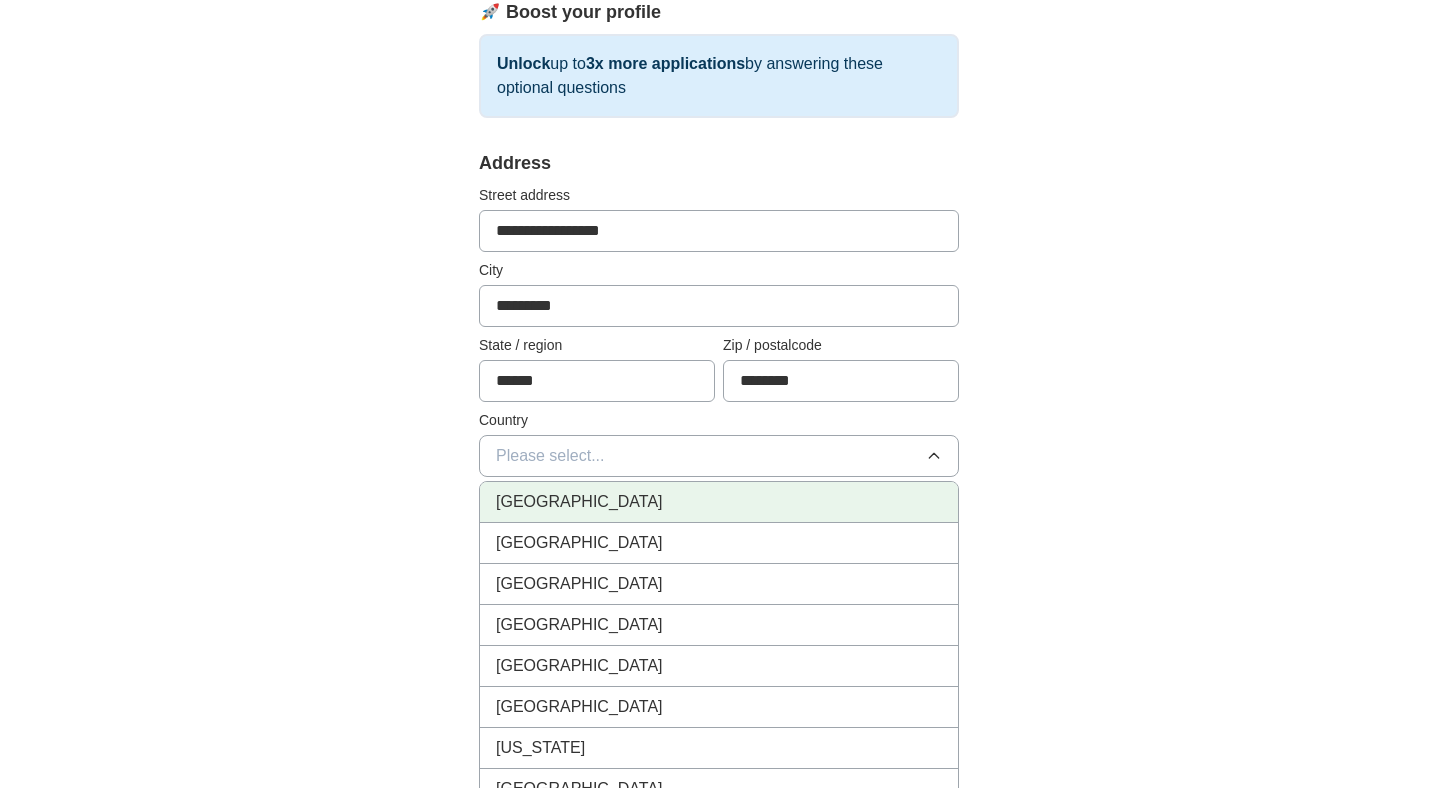 click on "[GEOGRAPHIC_DATA]" at bounding box center (719, 502) 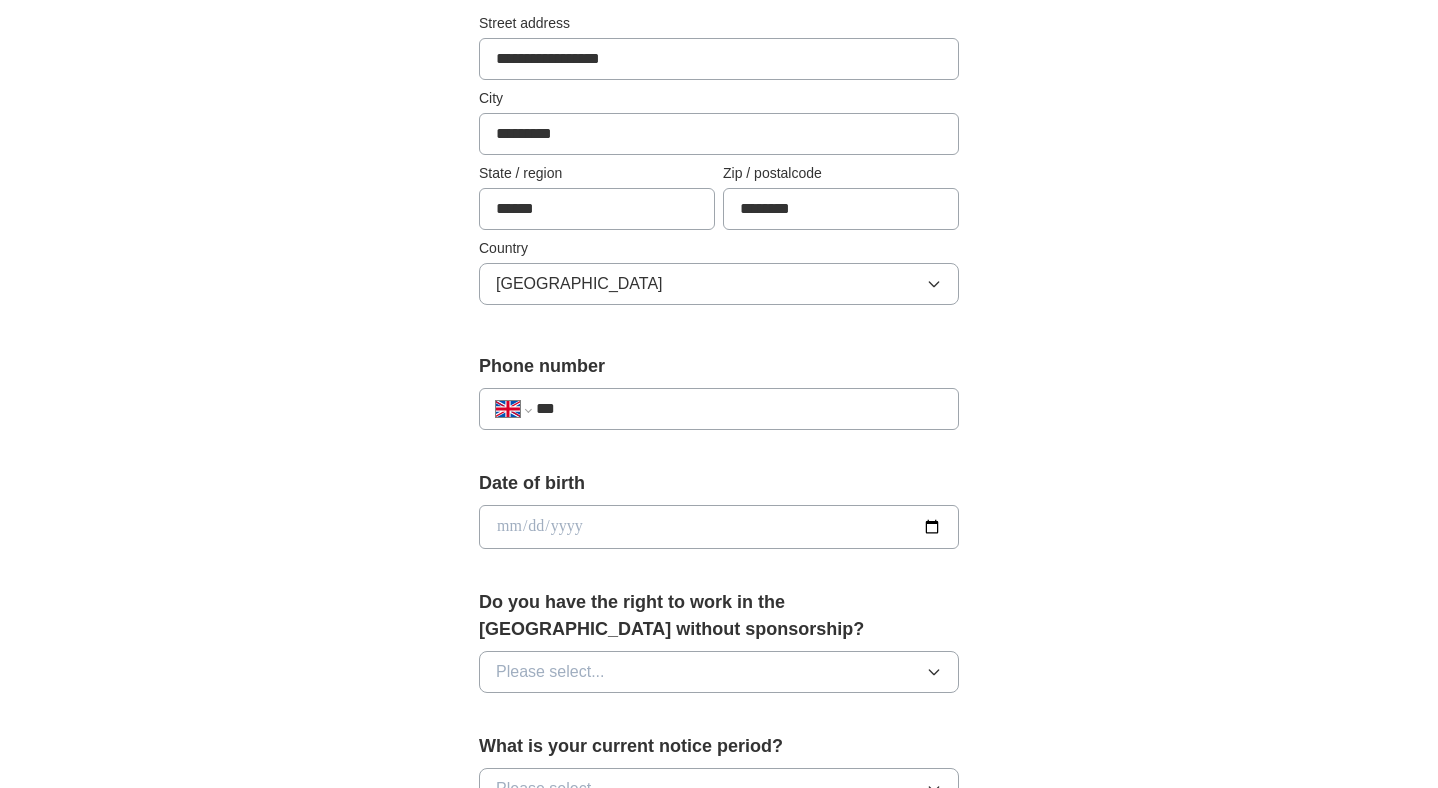 scroll, scrollTop: 476, scrollLeft: 0, axis: vertical 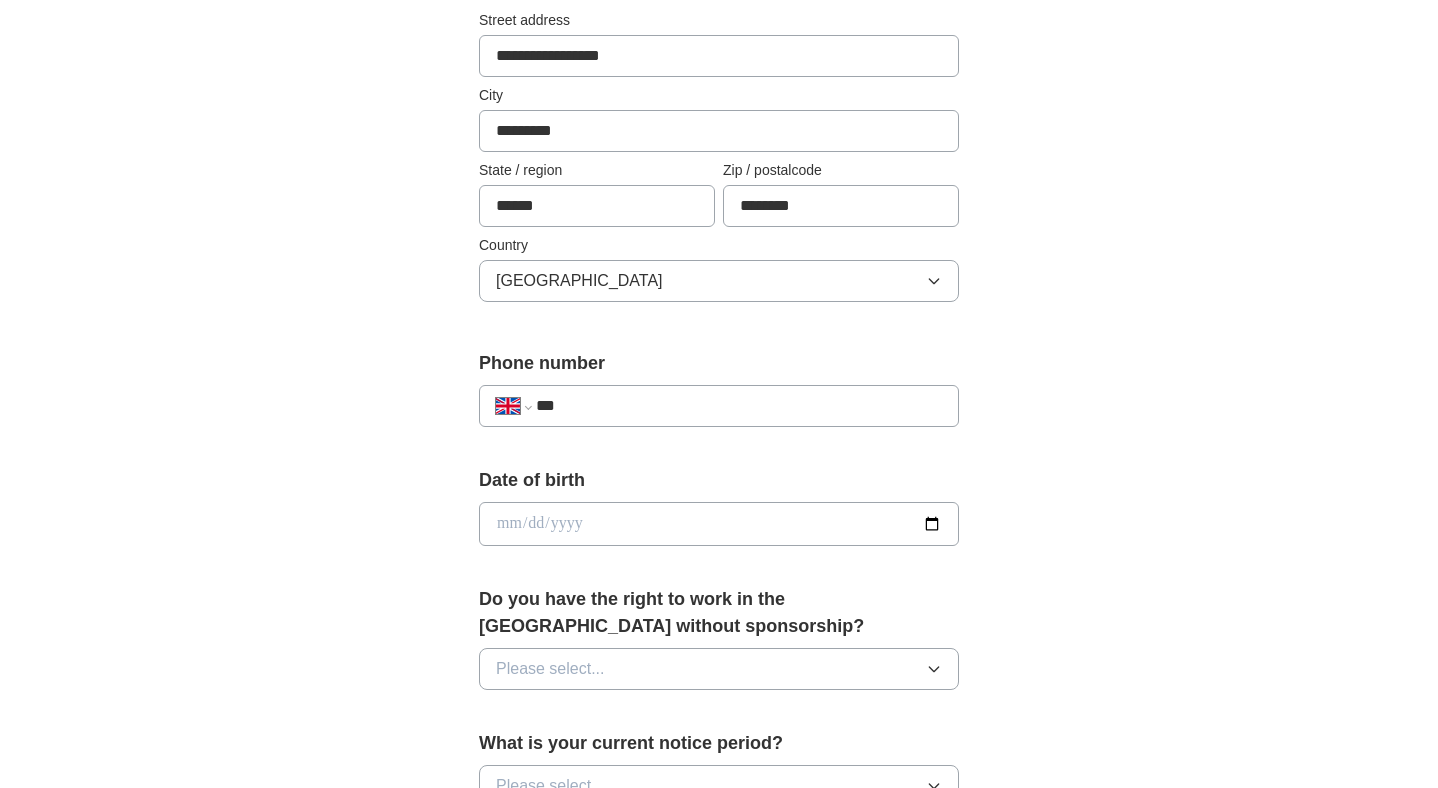 click on "***" at bounding box center [739, 406] 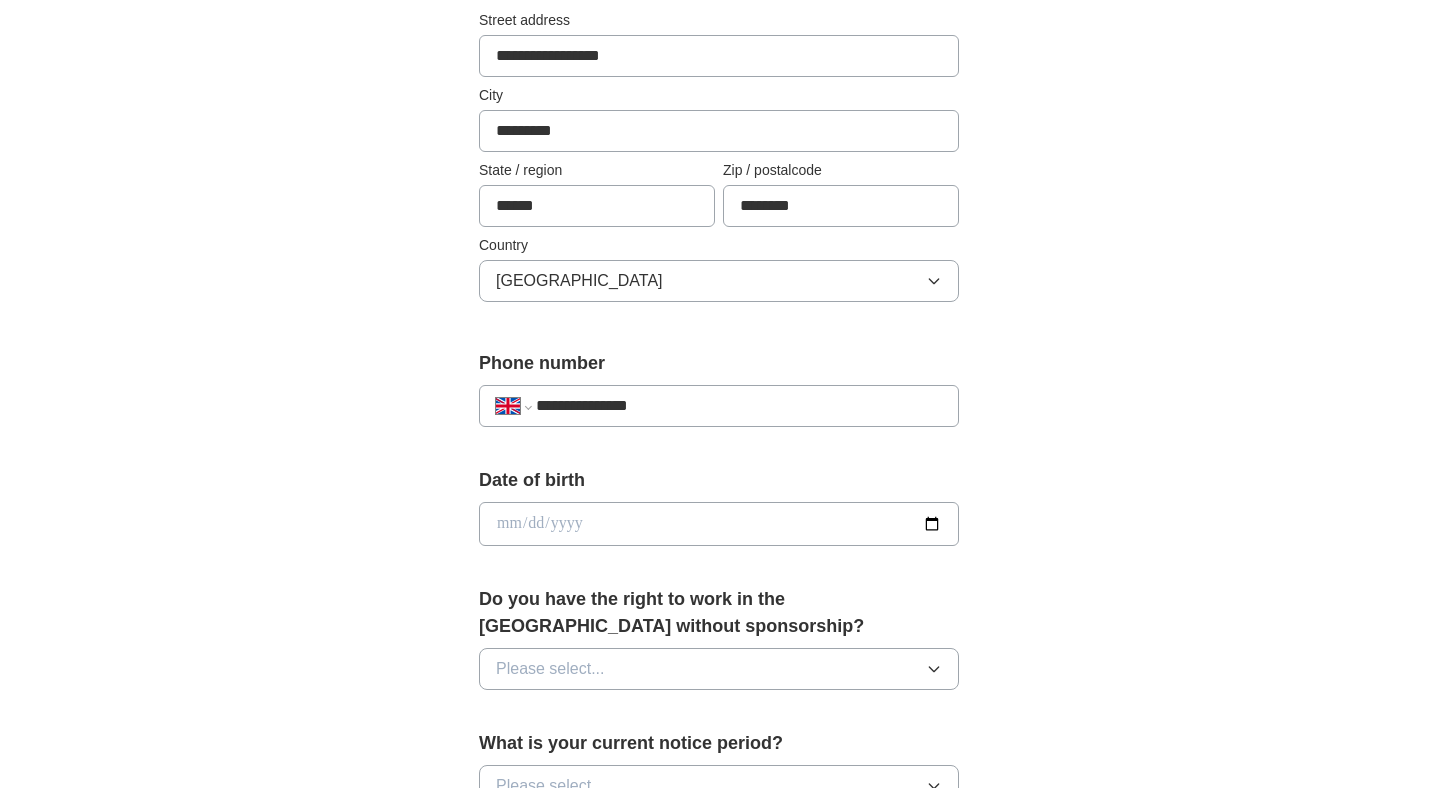 click on "**********" at bounding box center (739, 406) 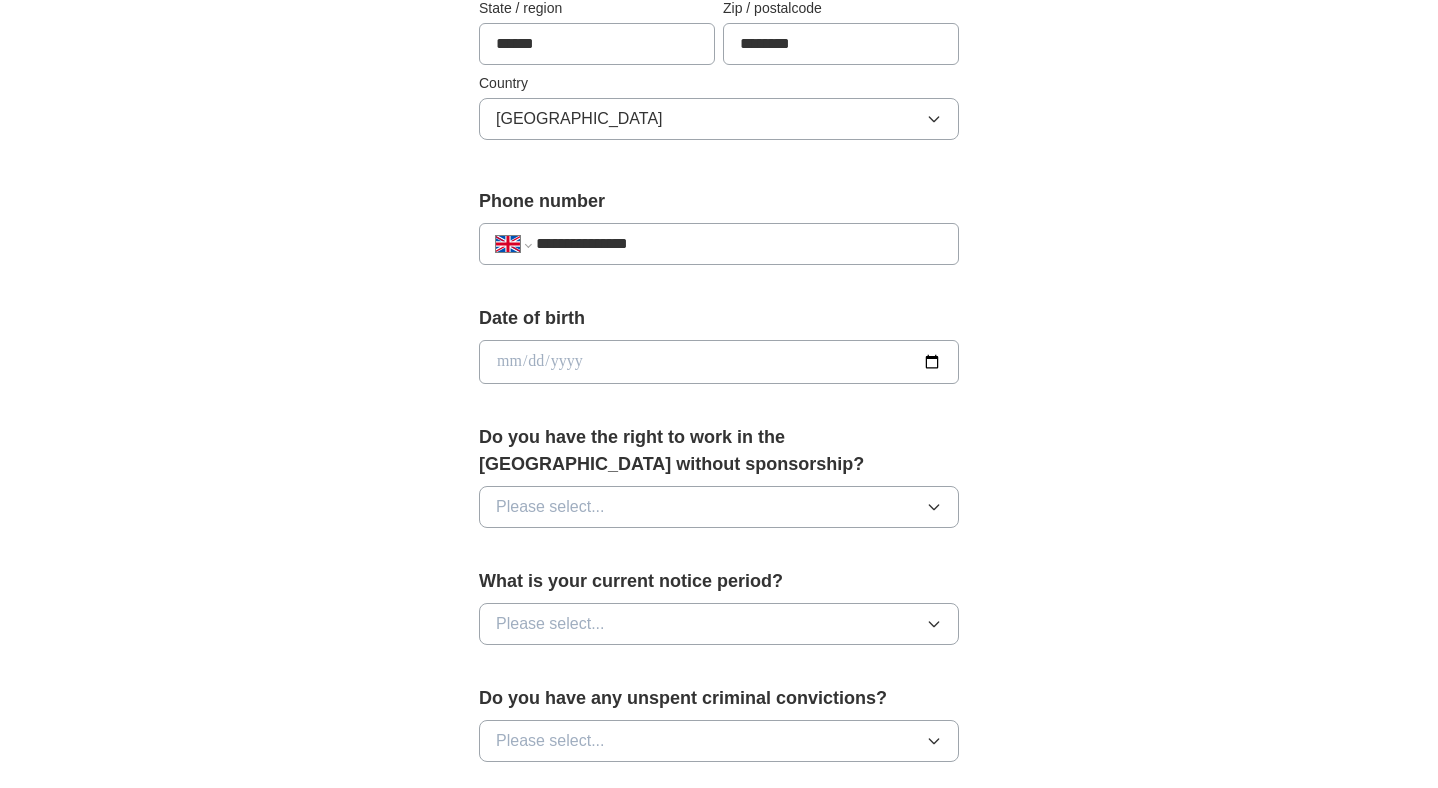 scroll, scrollTop: 640, scrollLeft: 0, axis: vertical 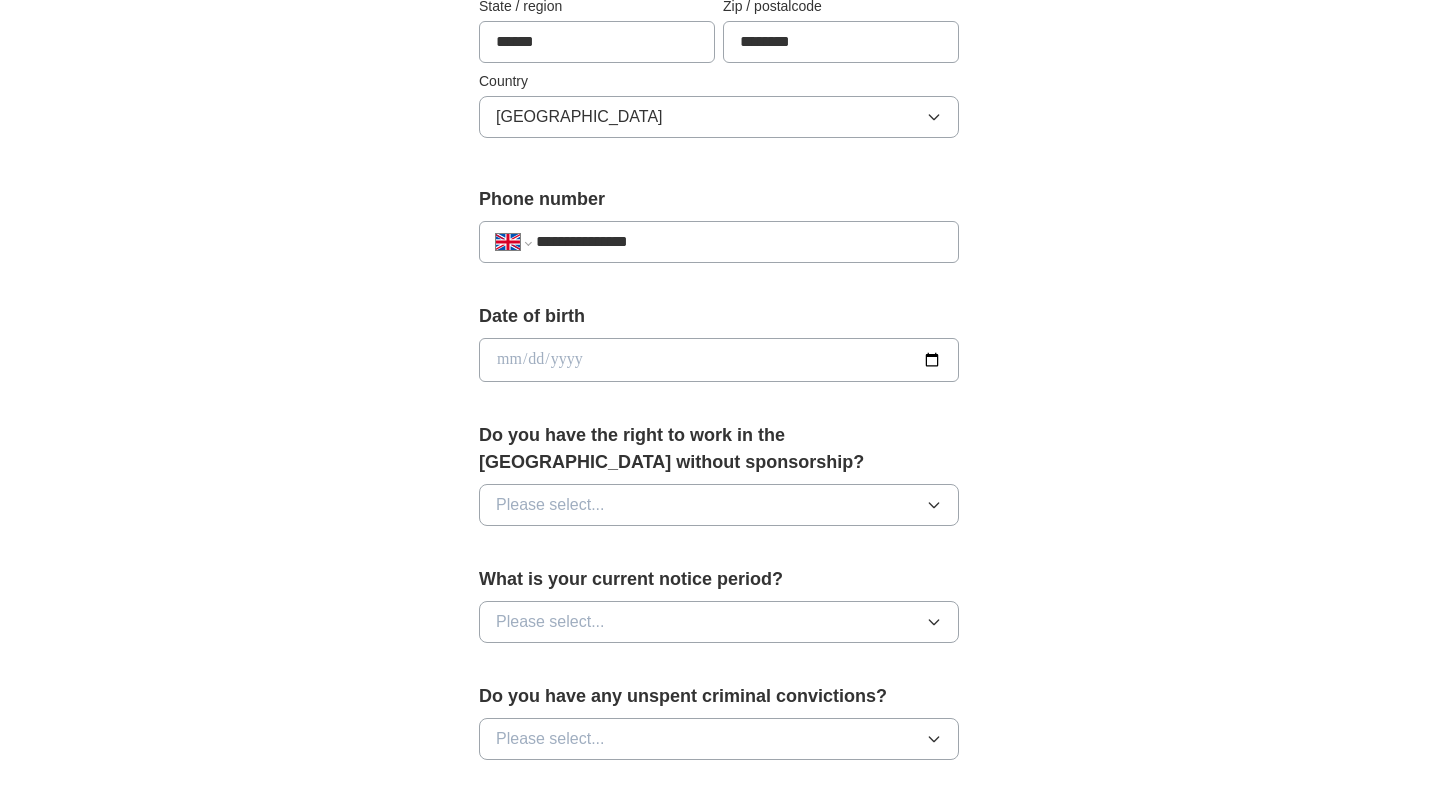 click at bounding box center [719, 360] 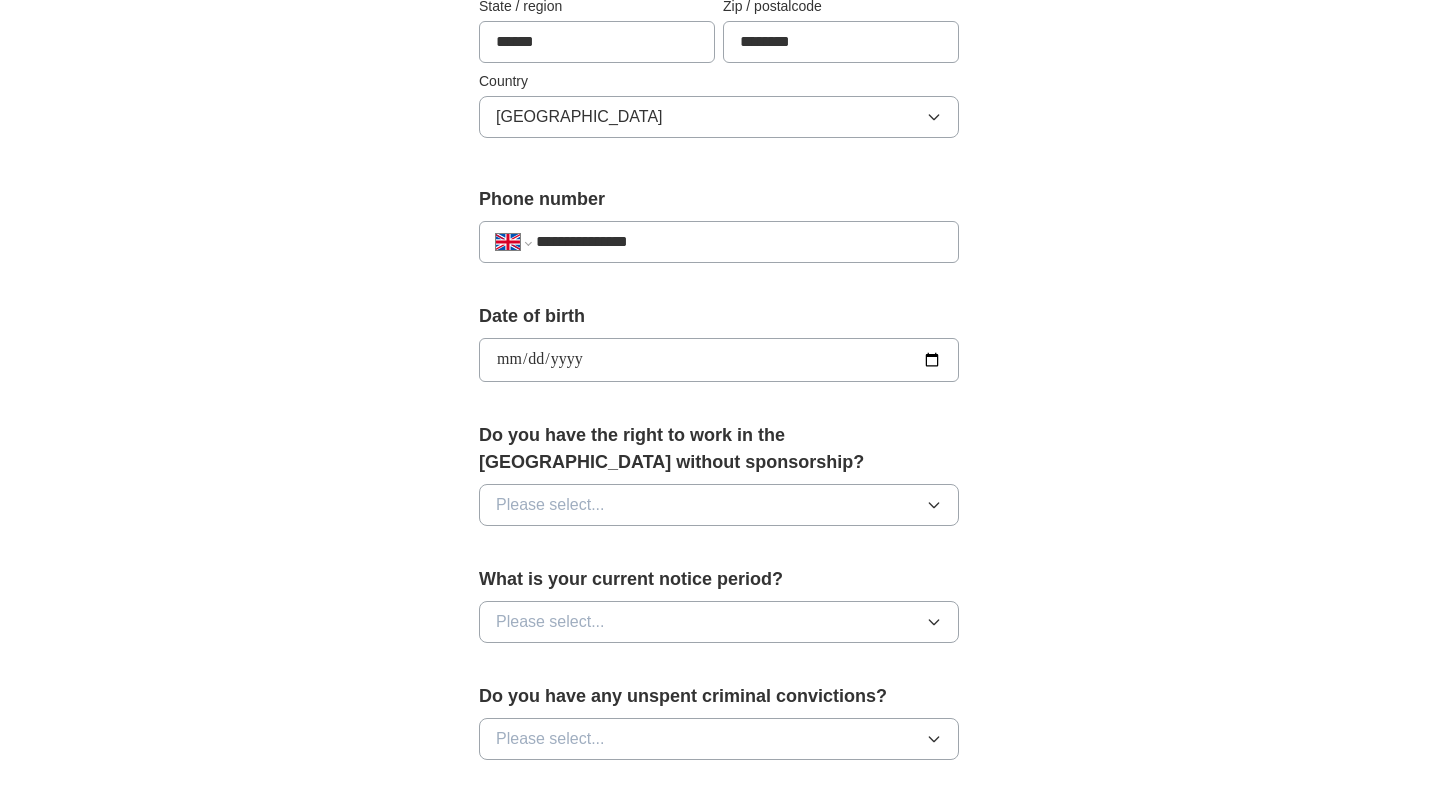 type on "**********" 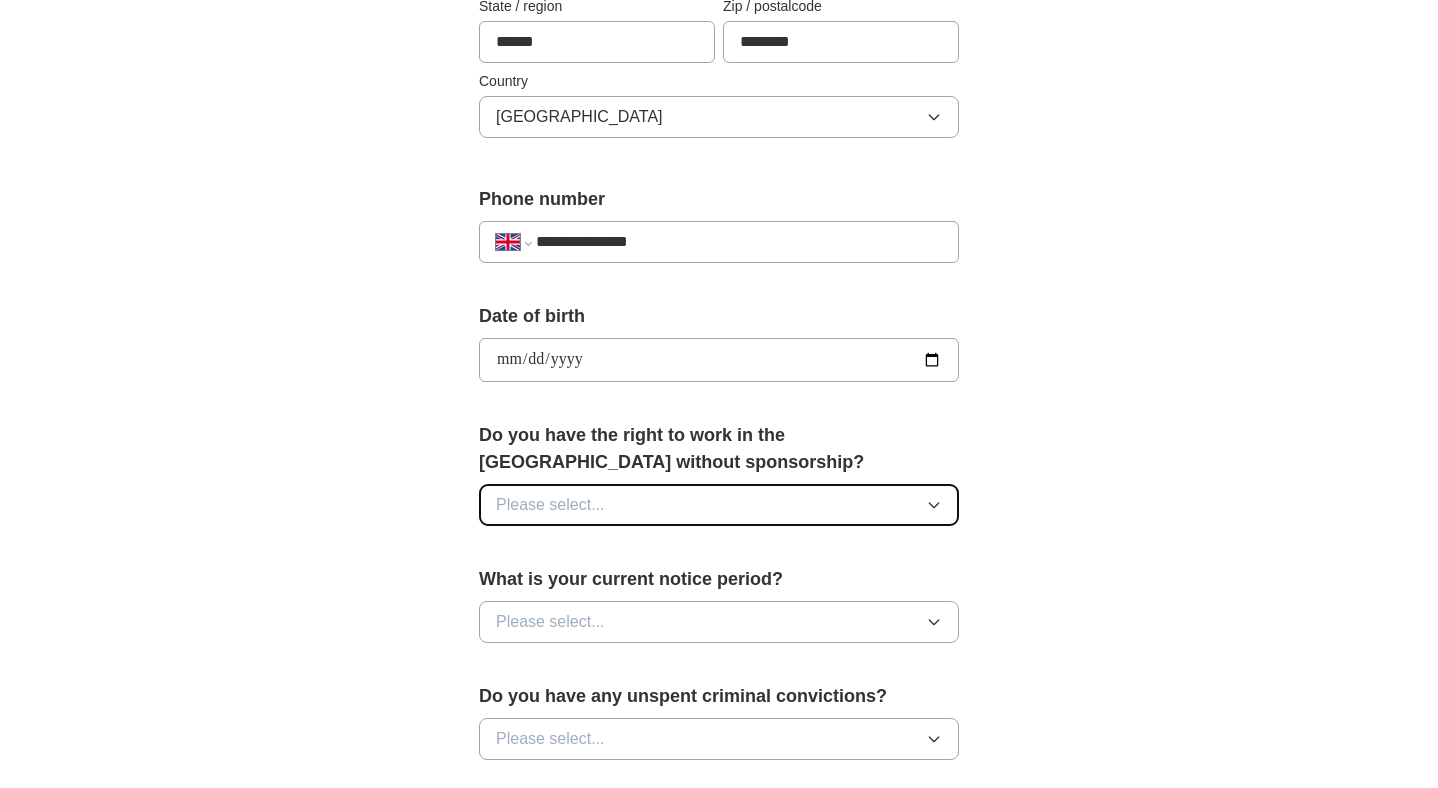 click on "Please select..." at bounding box center [719, 505] 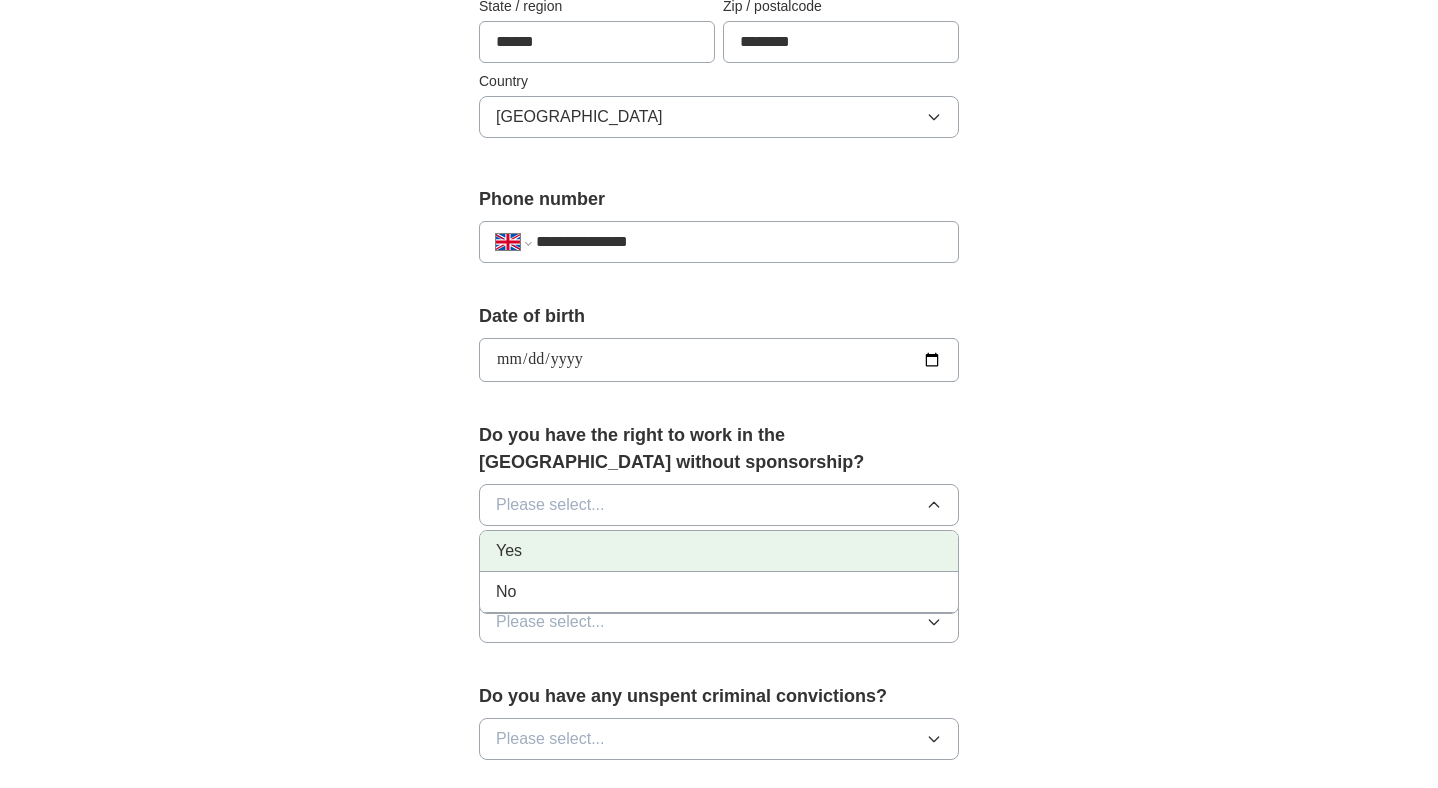 click on "Yes" at bounding box center (719, 551) 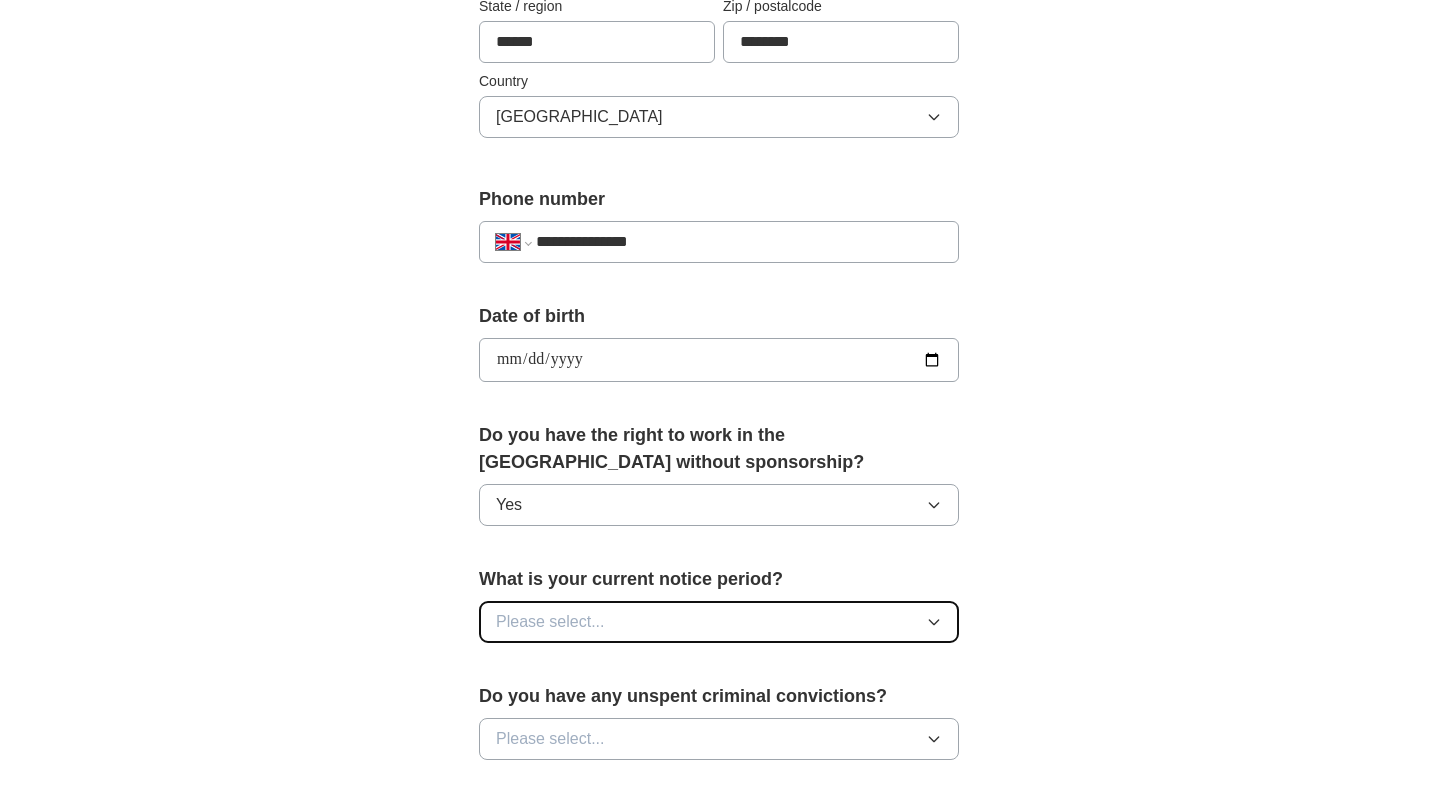 click on "Please select..." at bounding box center [719, 622] 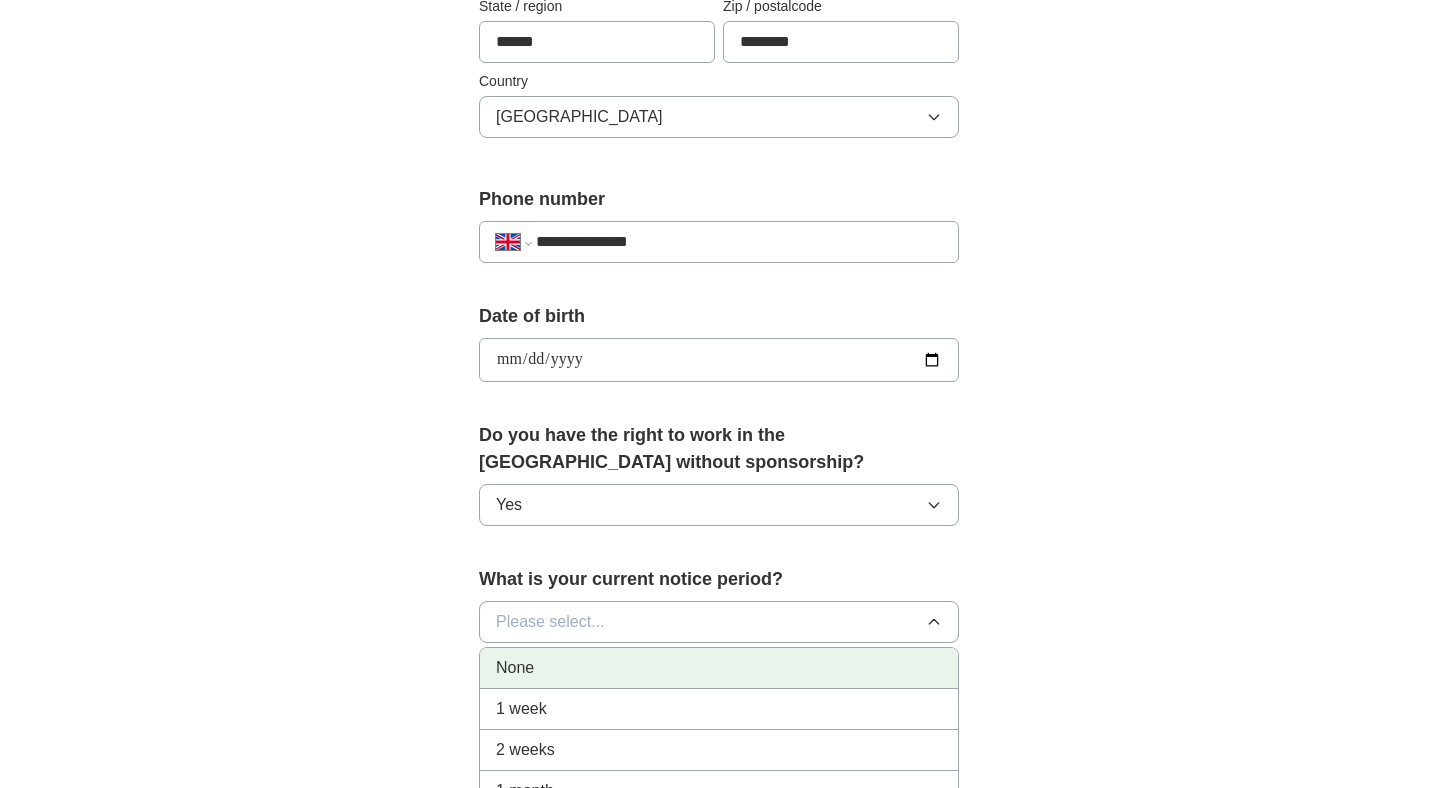 click on "None" at bounding box center (719, 668) 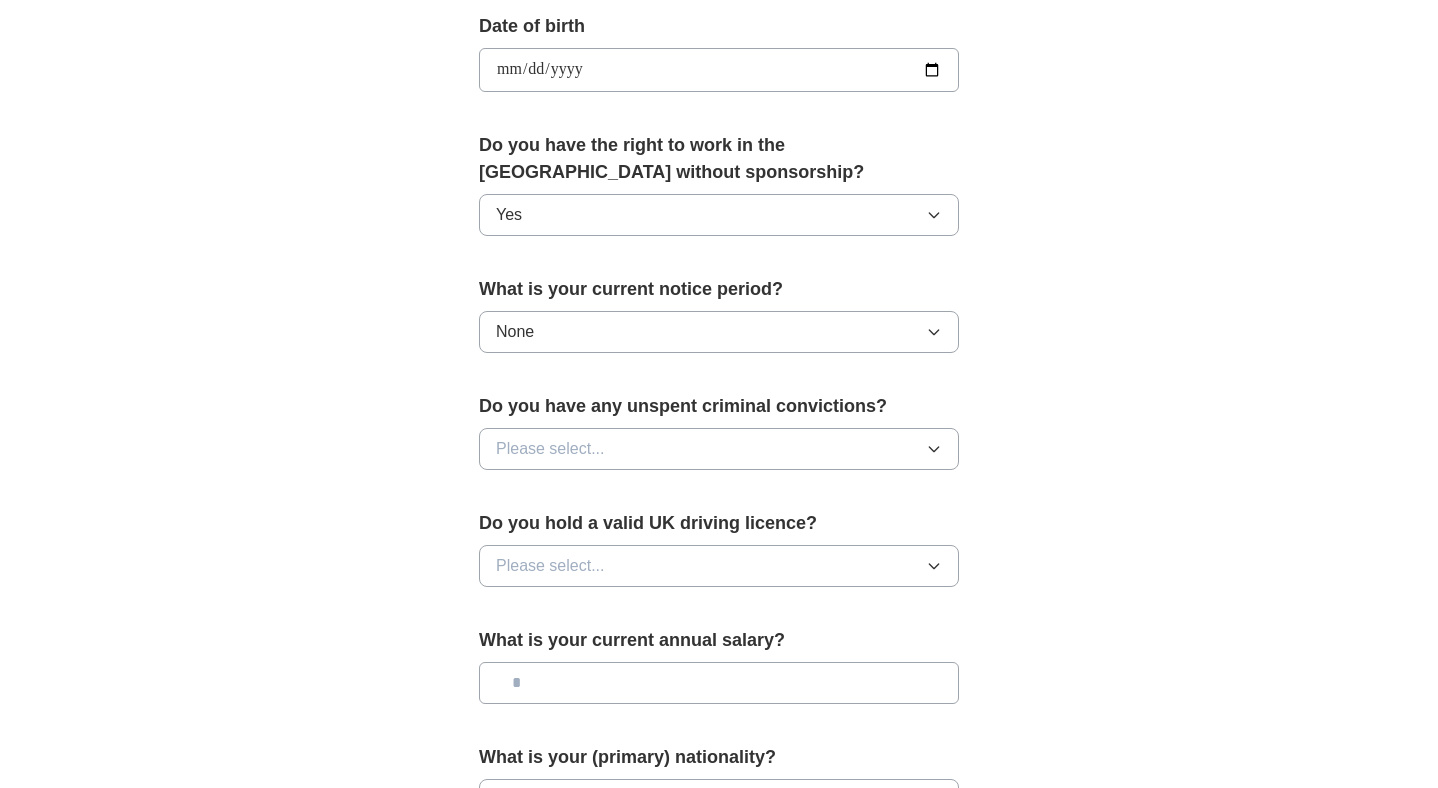 scroll, scrollTop: 958, scrollLeft: 0, axis: vertical 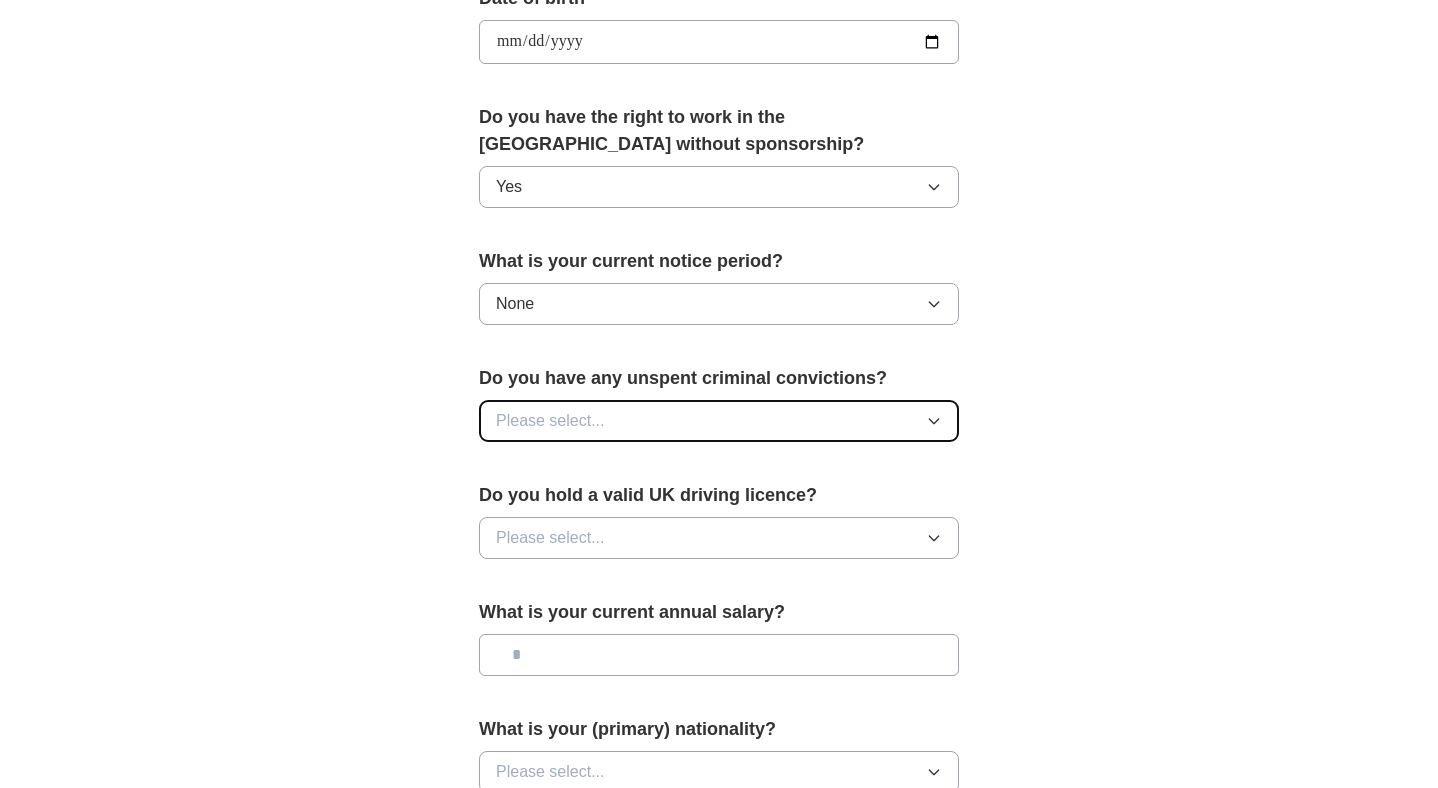 click on "Please select..." at bounding box center (719, 421) 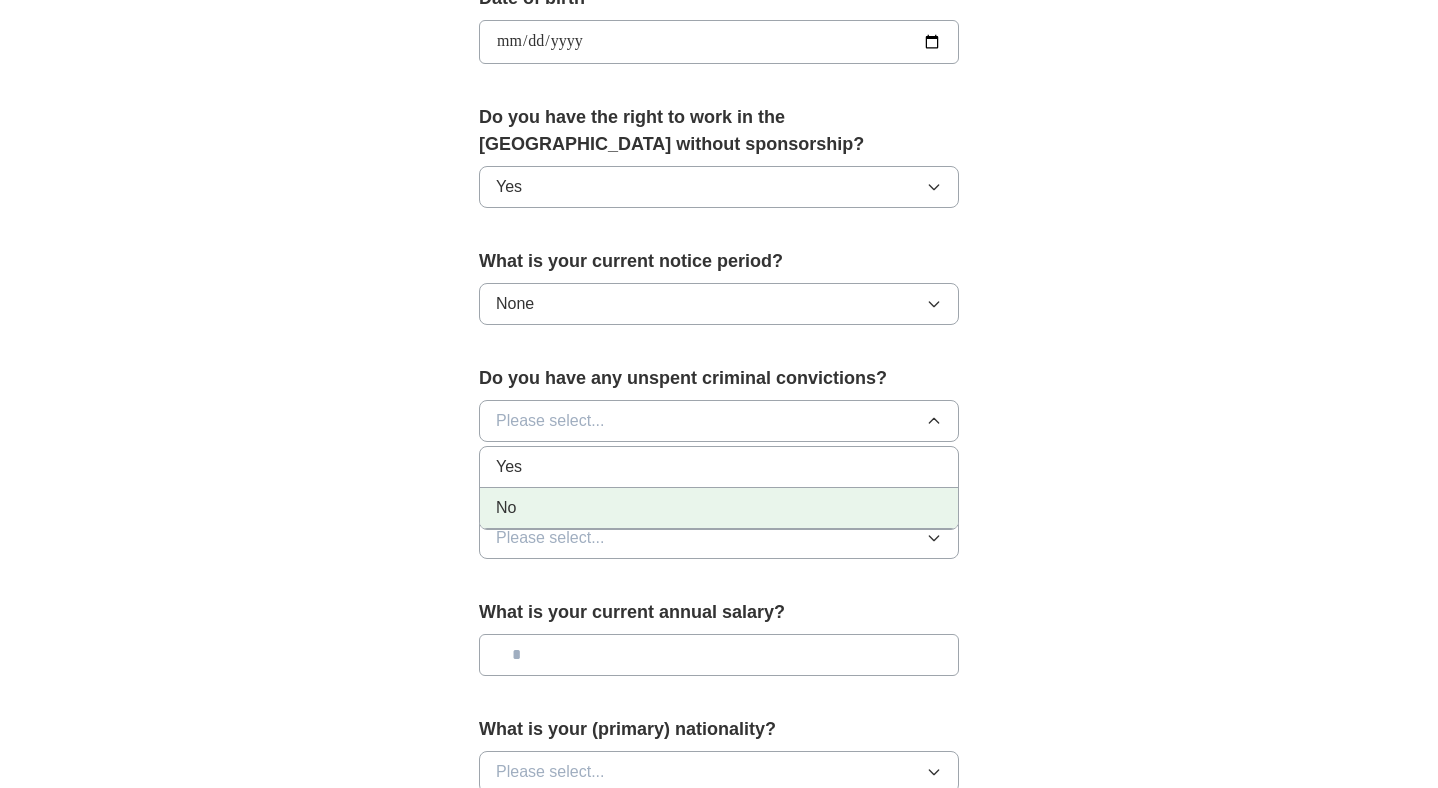 click on "No" at bounding box center [719, 508] 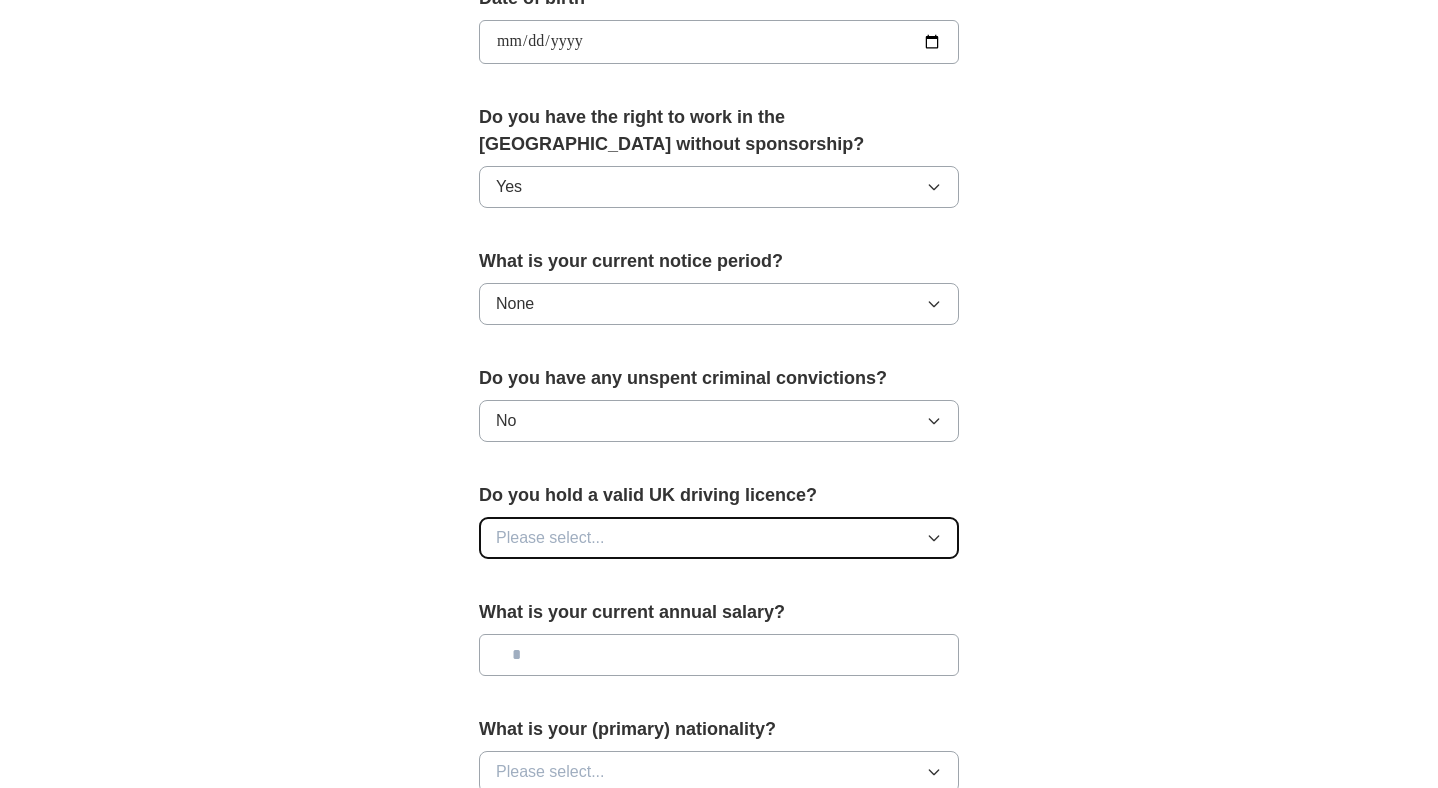 click on "Please select..." at bounding box center [719, 538] 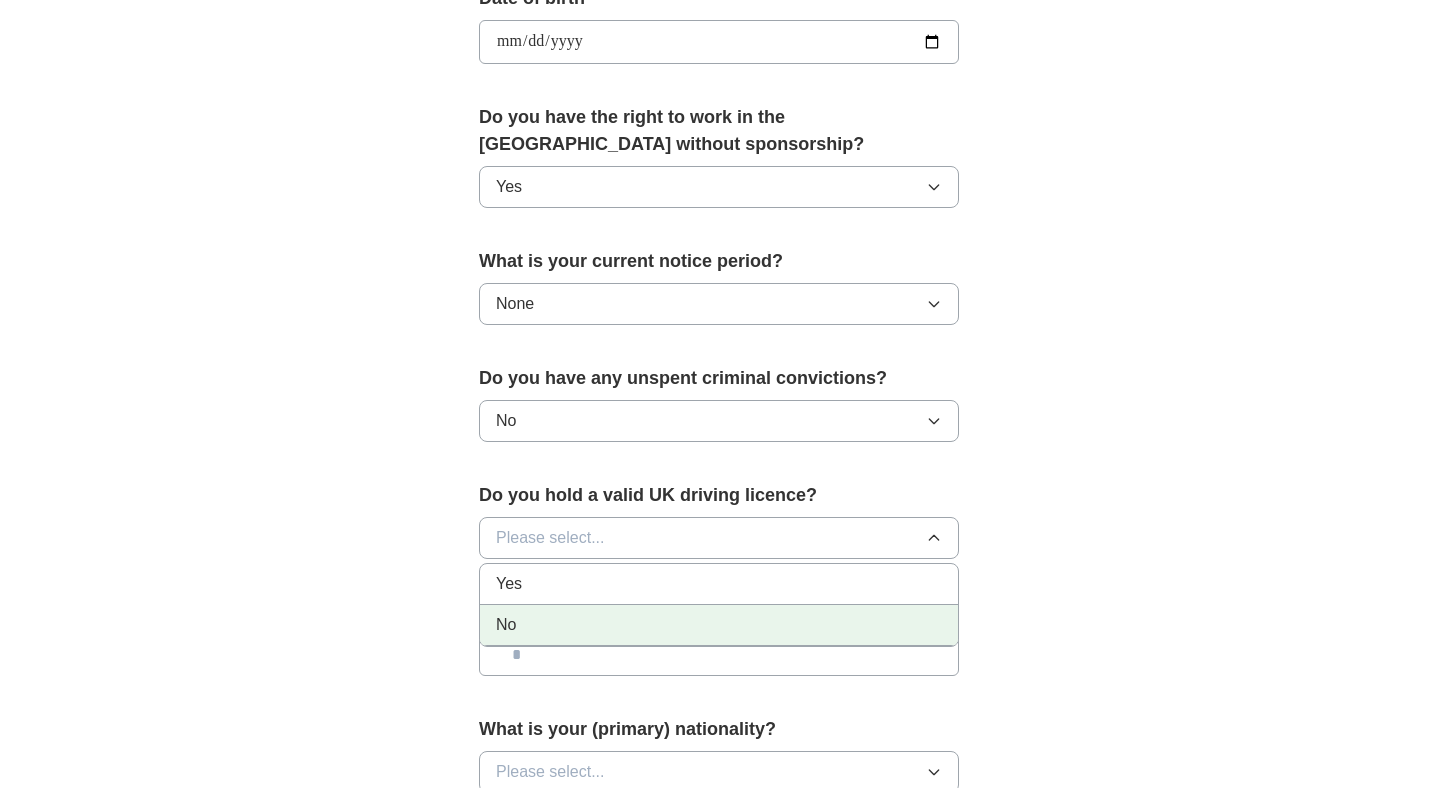 click on "No" at bounding box center (719, 625) 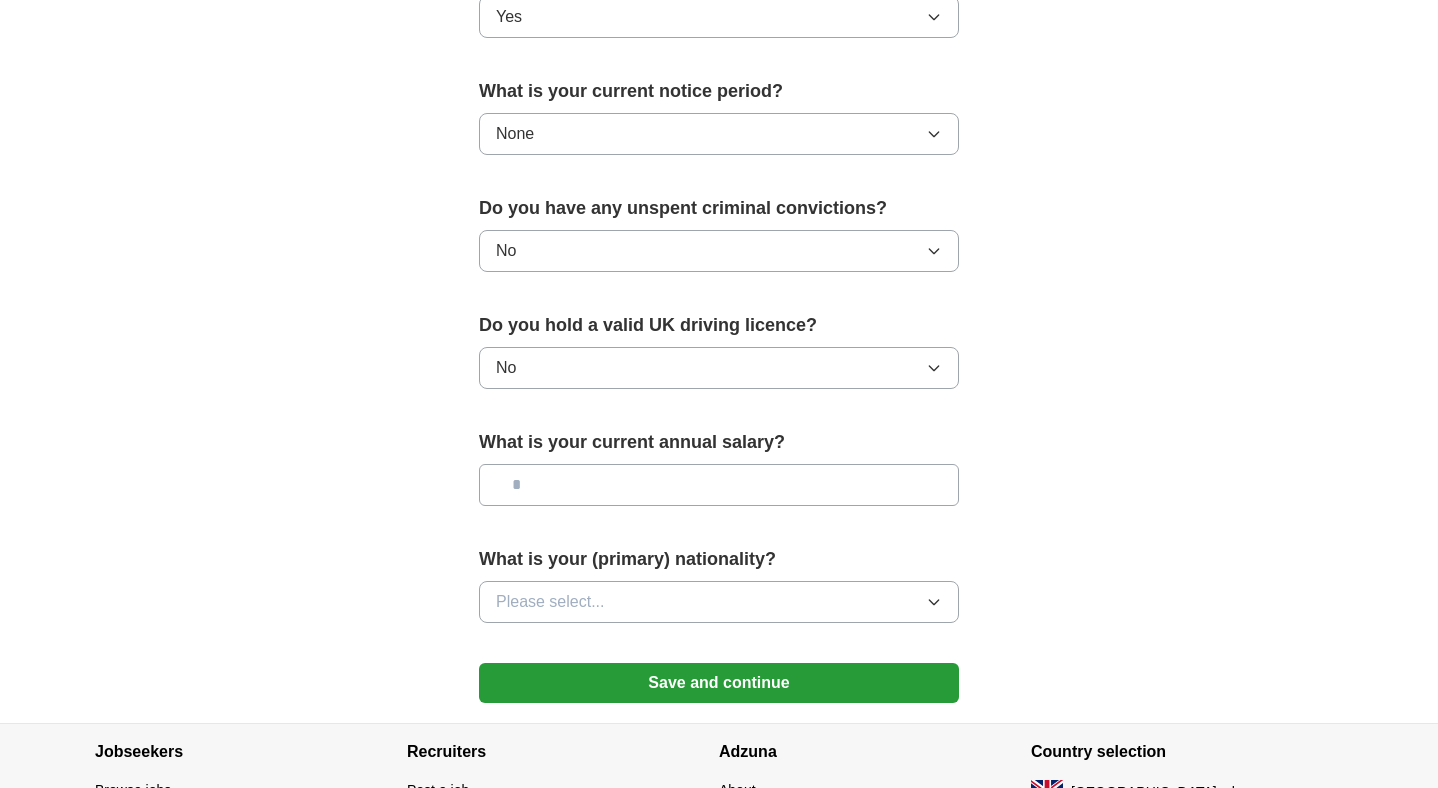 scroll, scrollTop: 1130, scrollLeft: 0, axis: vertical 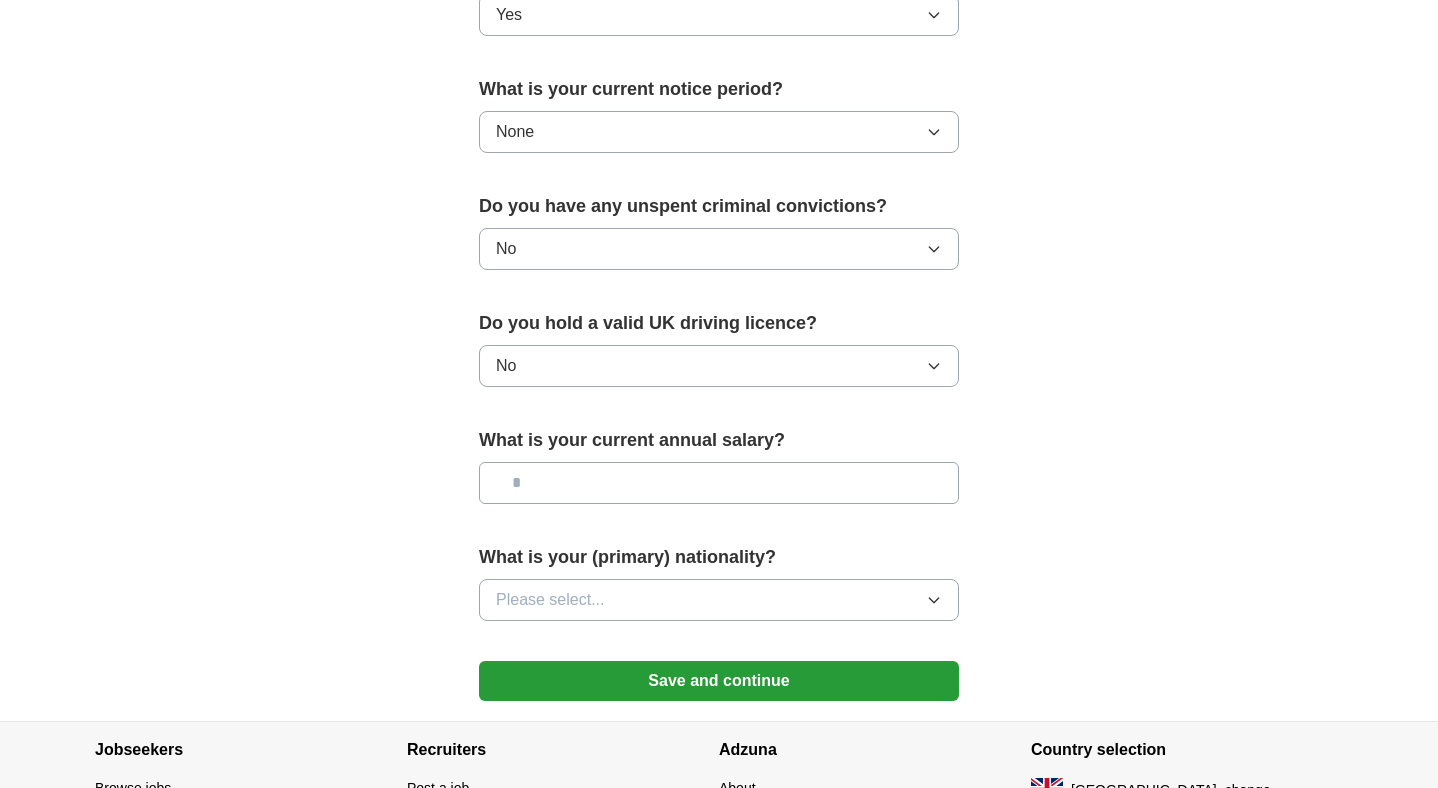 click at bounding box center [719, 483] 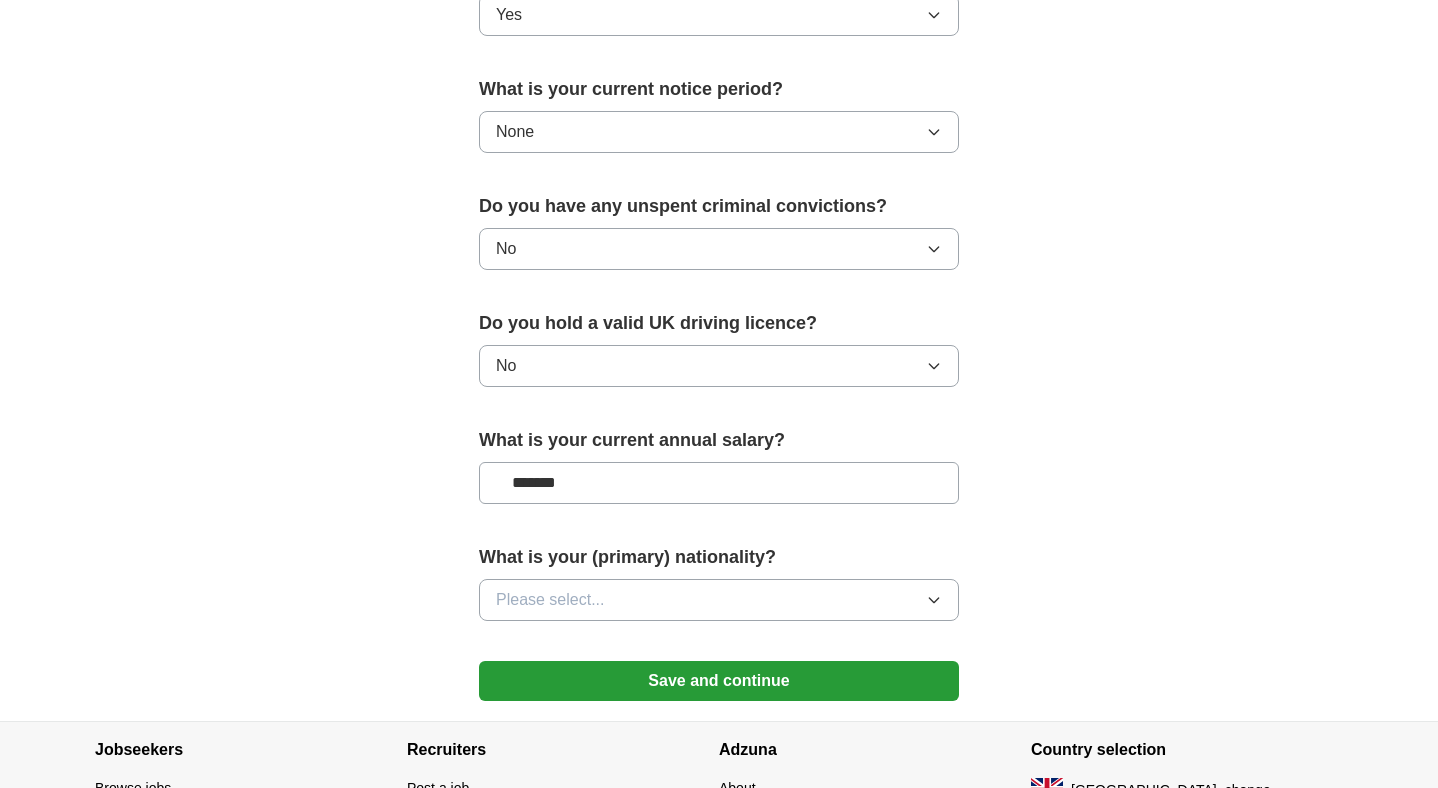 type on "*******" 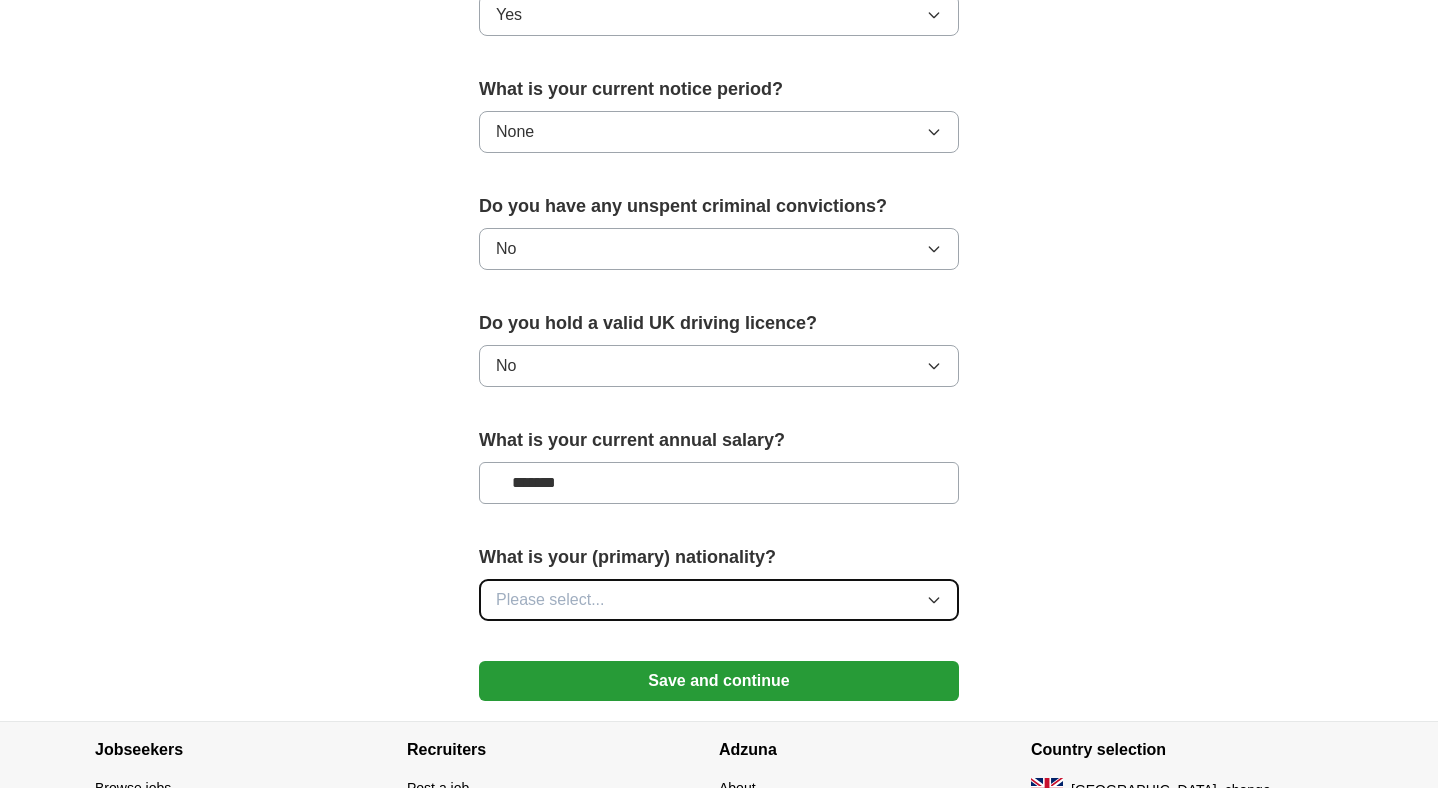 click on "Please select..." at bounding box center (719, 600) 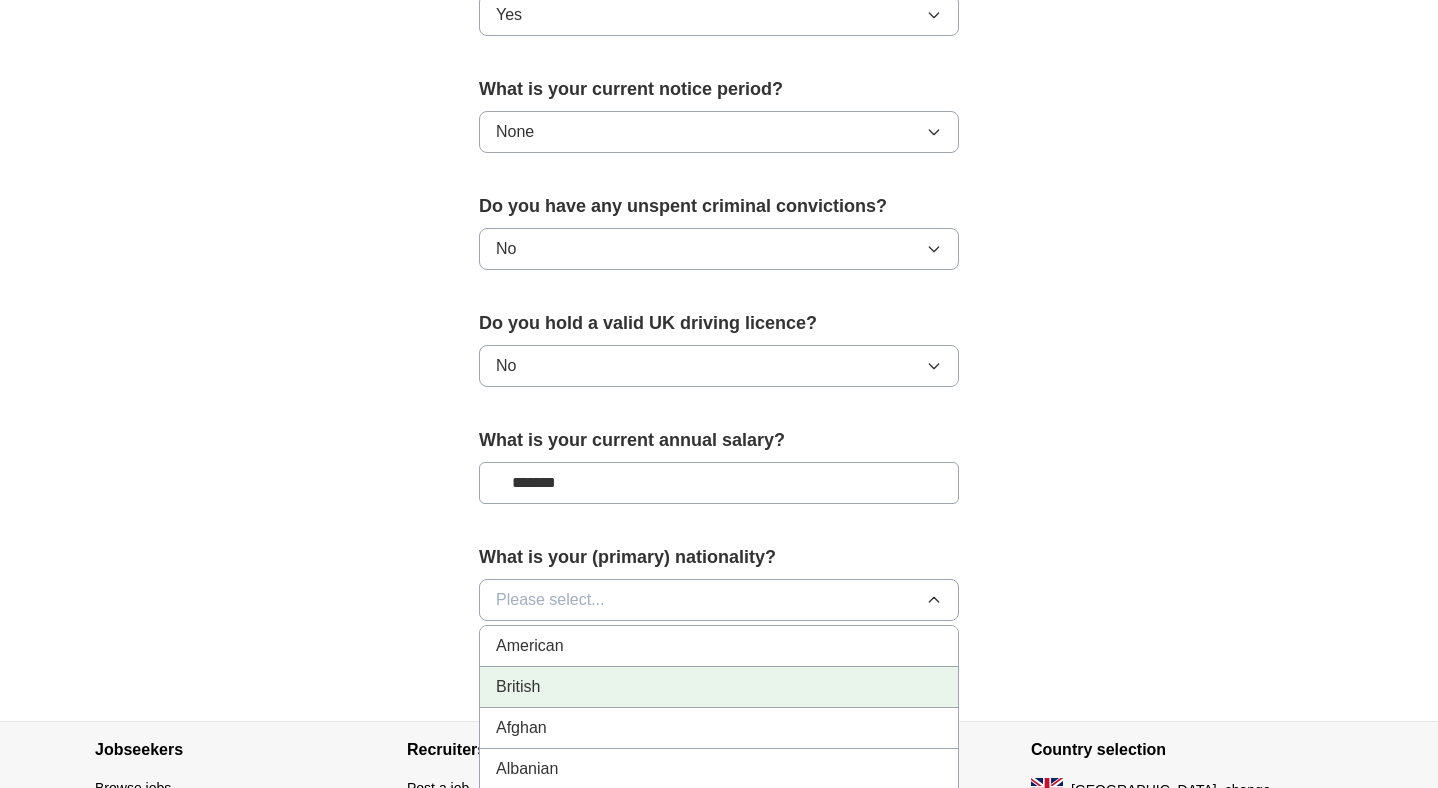click on "British" at bounding box center (719, 687) 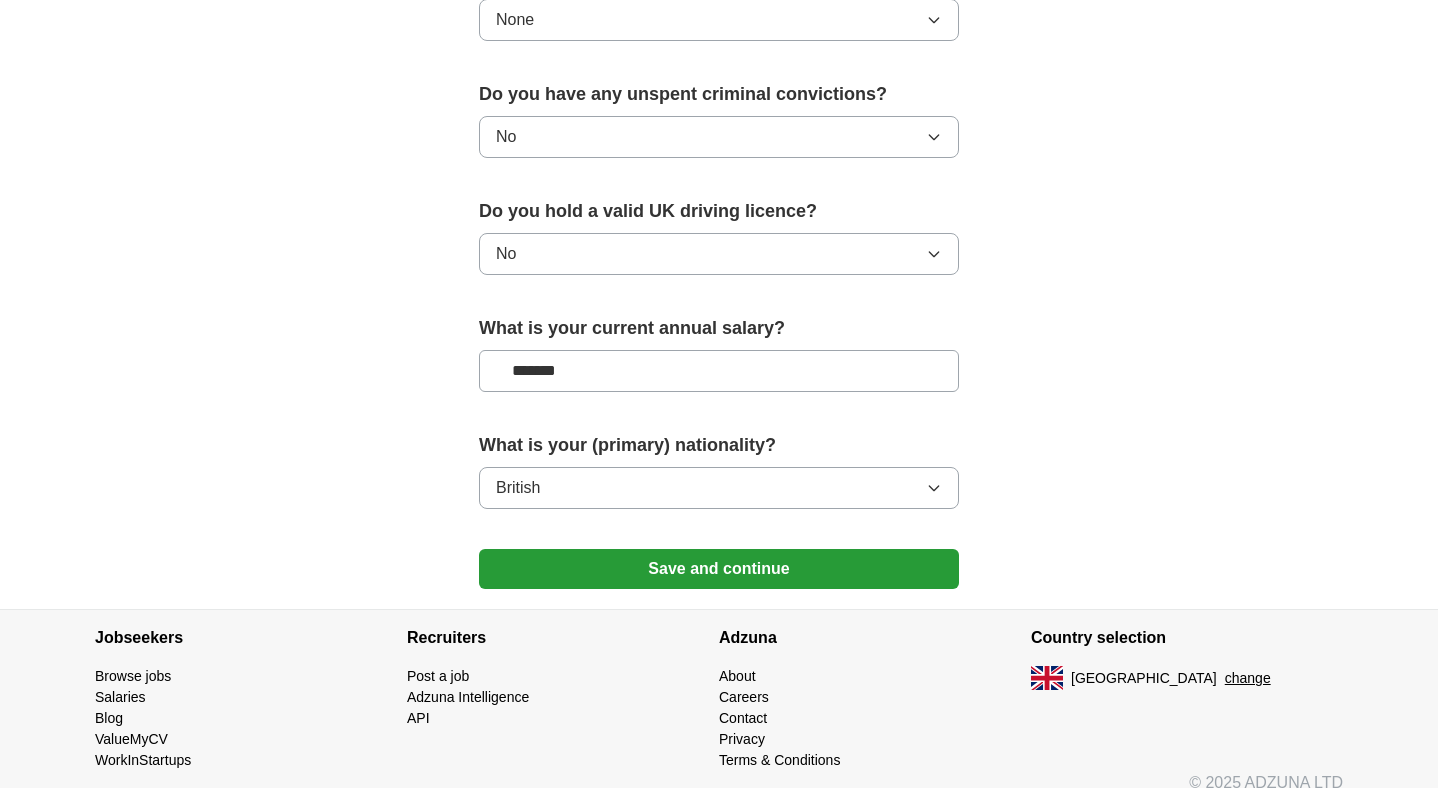 scroll, scrollTop: 1243, scrollLeft: 0, axis: vertical 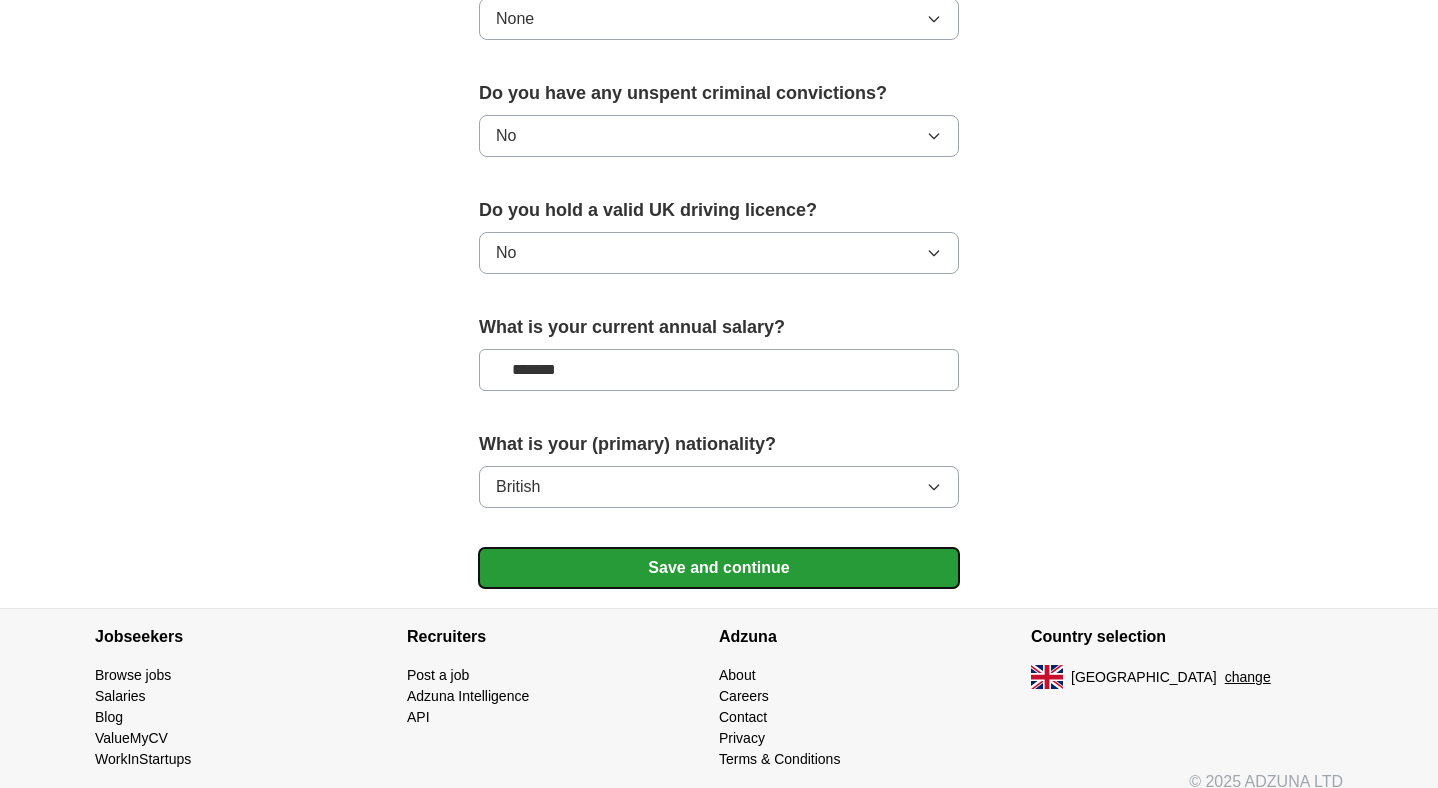 click on "Save and continue" at bounding box center (719, 568) 